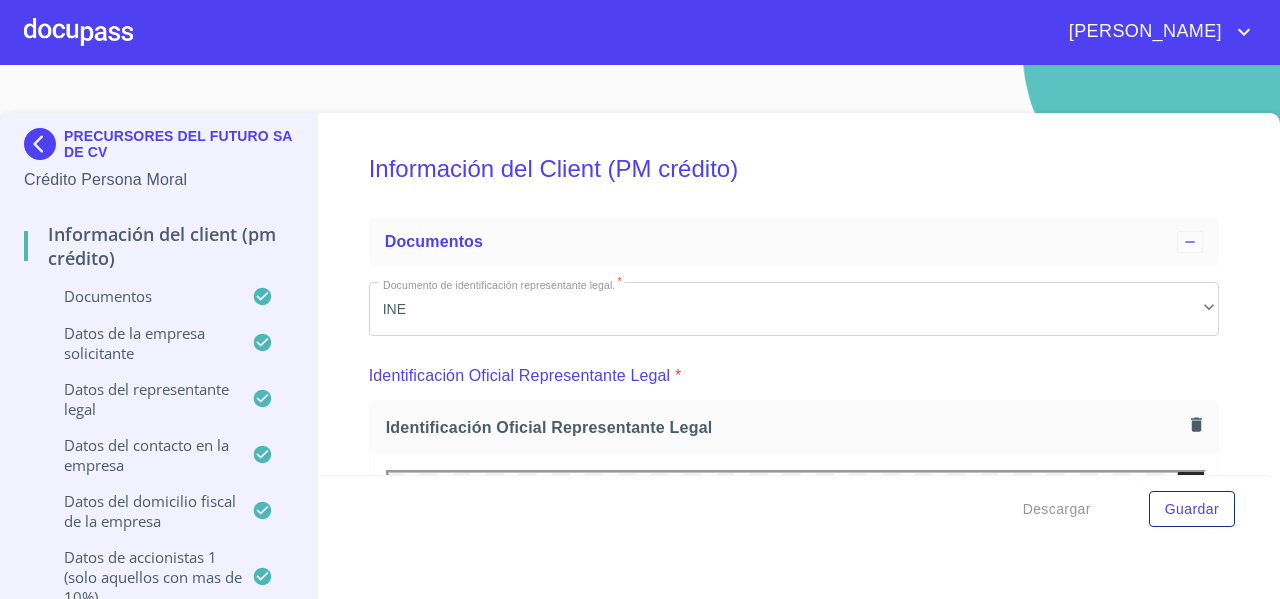 scroll, scrollTop: 0, scrollLeft: 0, axis: both 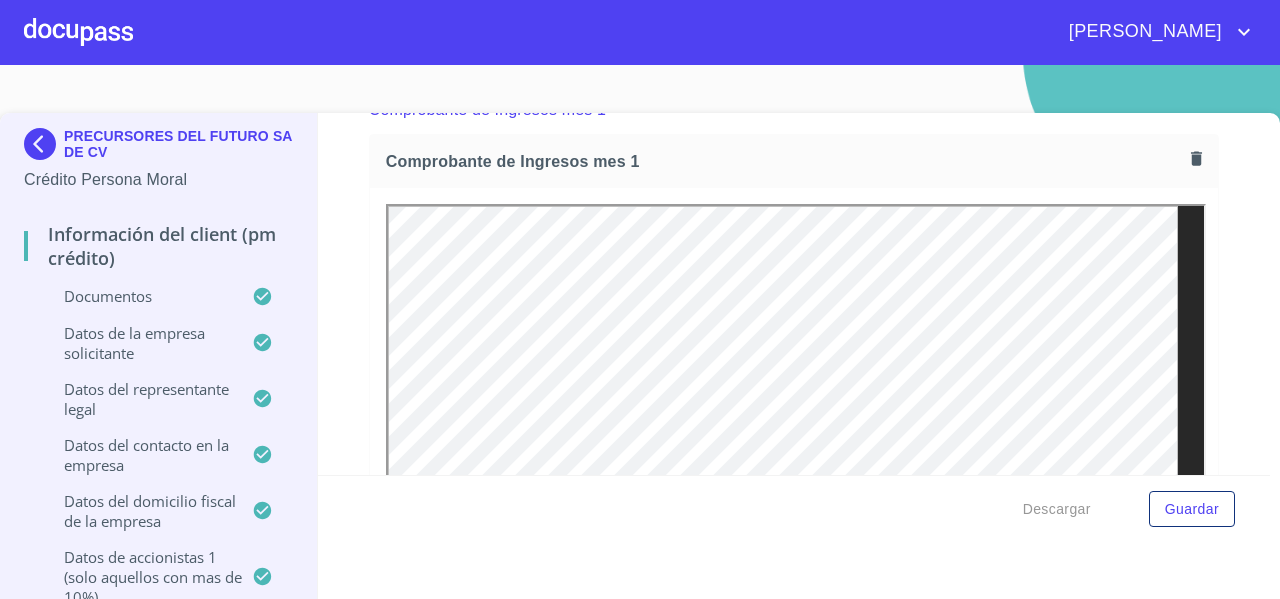 click at bounding box center [78, 32] 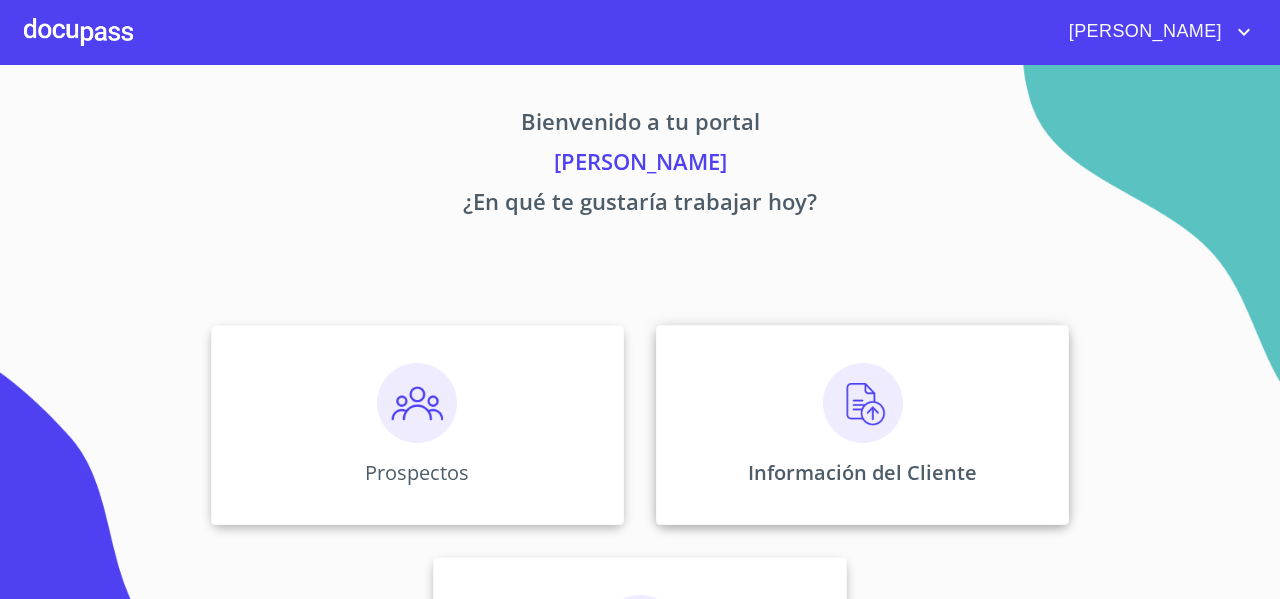 click on "Información del Cliente" at bounding box center [862, 425] 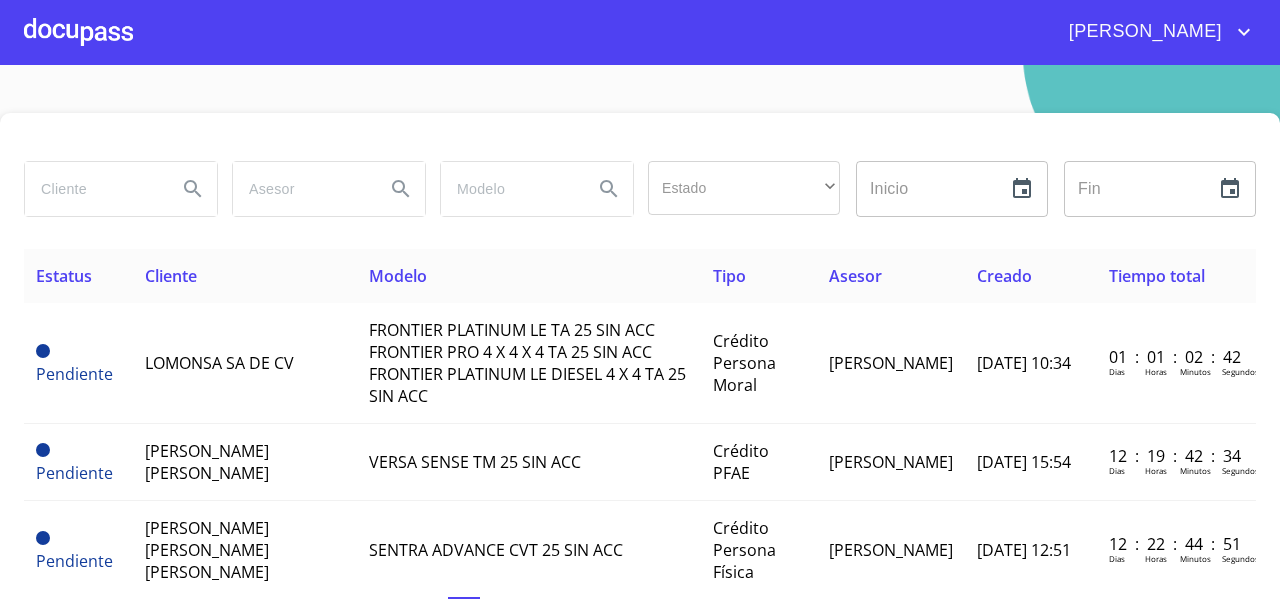 click at bounding box center (78, 32) 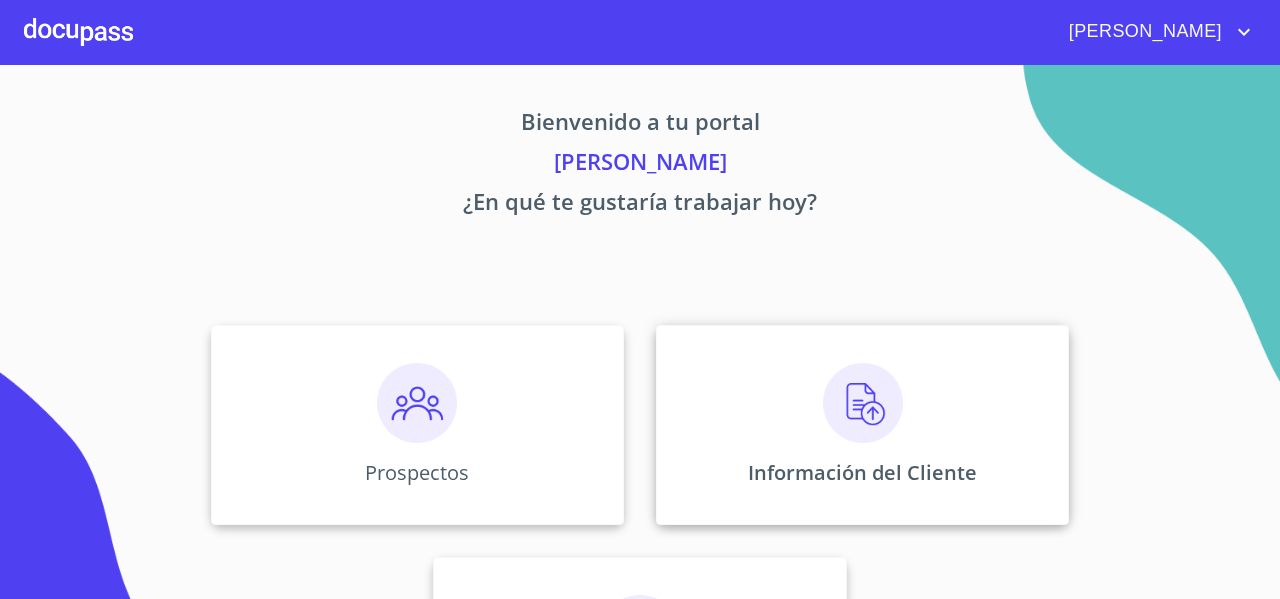 click on "Información del Cliente" at bounding box center [862, 425] 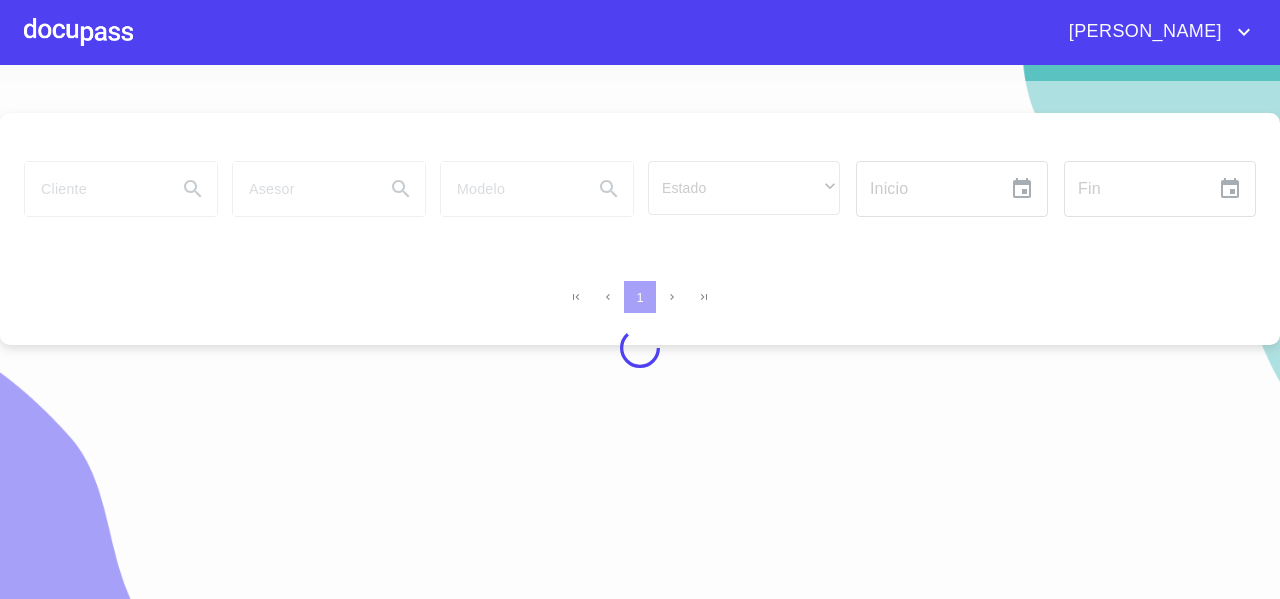 click at bounding box center [640, 348] 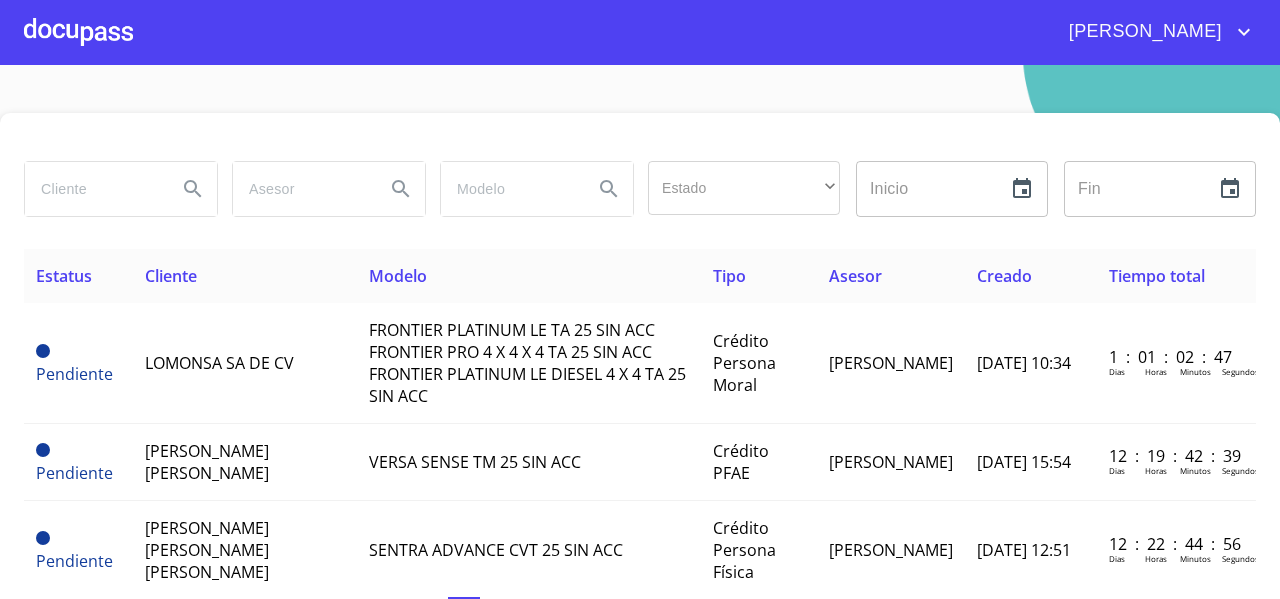 click at bounding box center (93, 189) 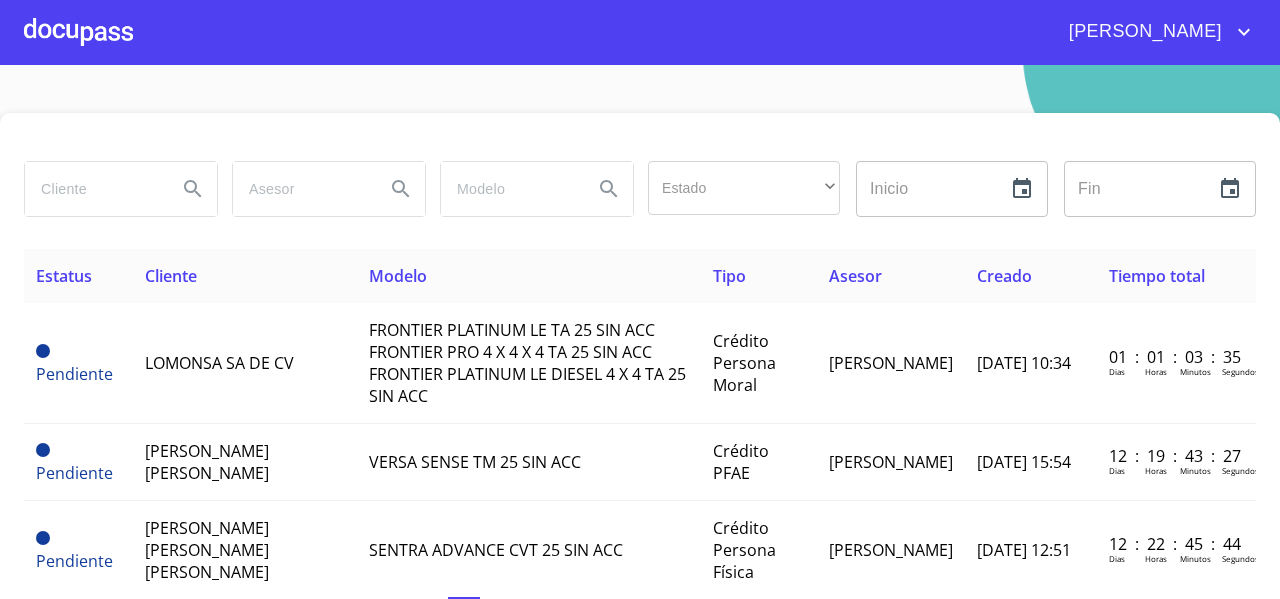 click at bounding box center [93, 189] 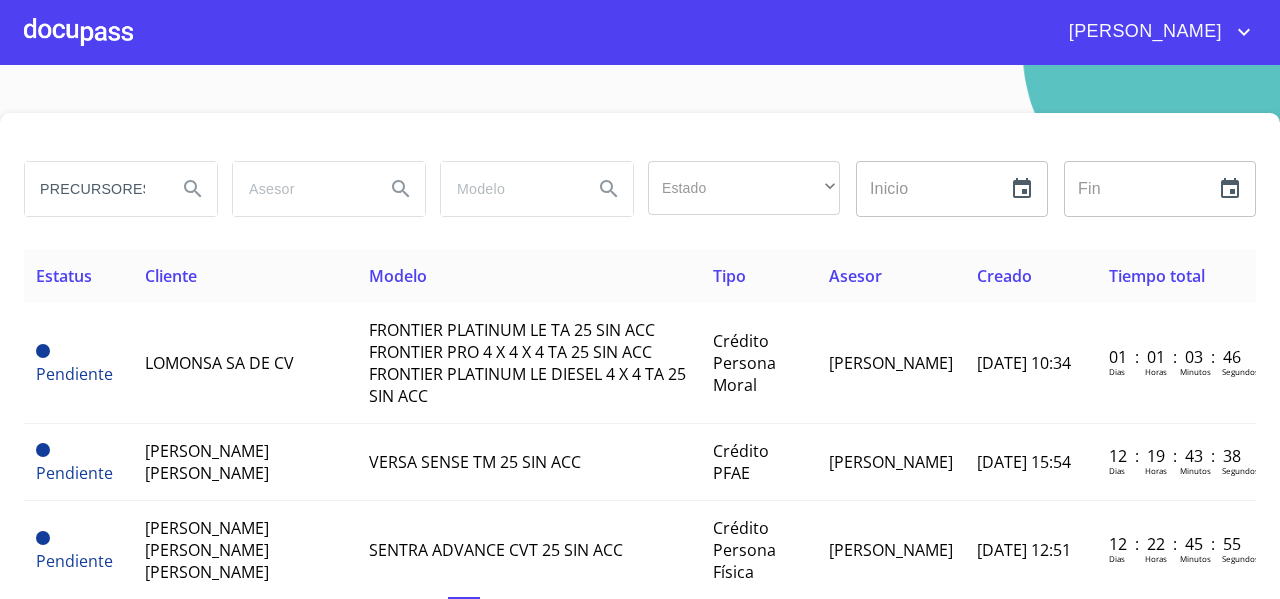 scroll, scrollTop: 0, scrollLeft: 10, axis: horizontal 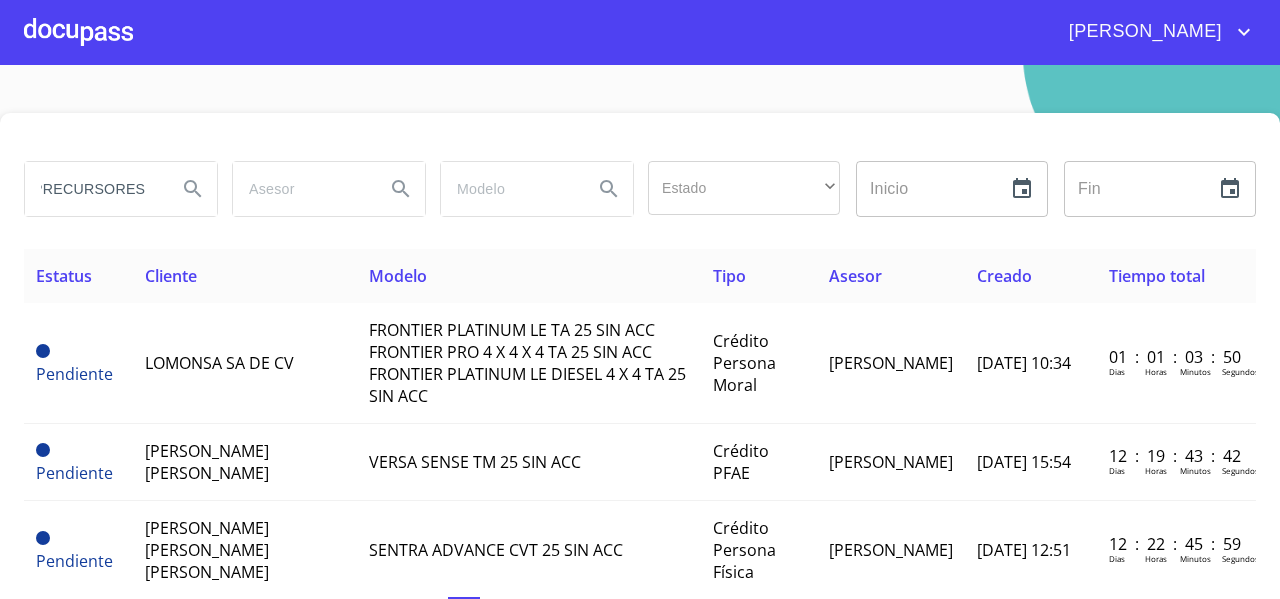 click on "PRECURSORES" at bounding box center [93, 189] 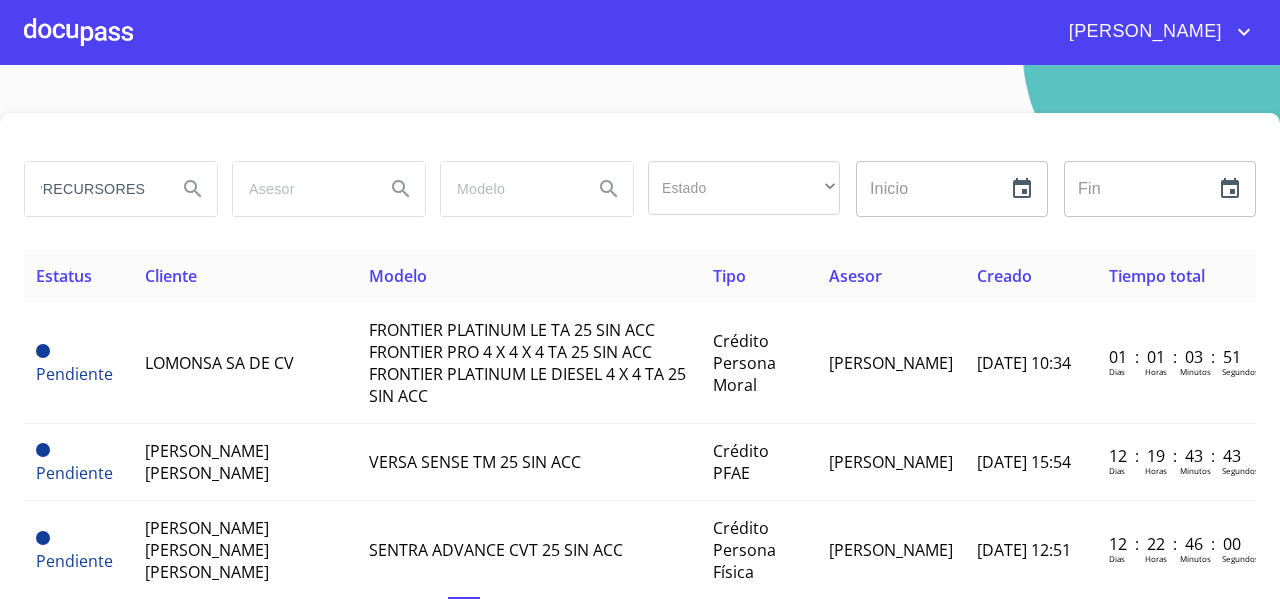 click on "PRECURSORES" at bounding box center [93, 189] 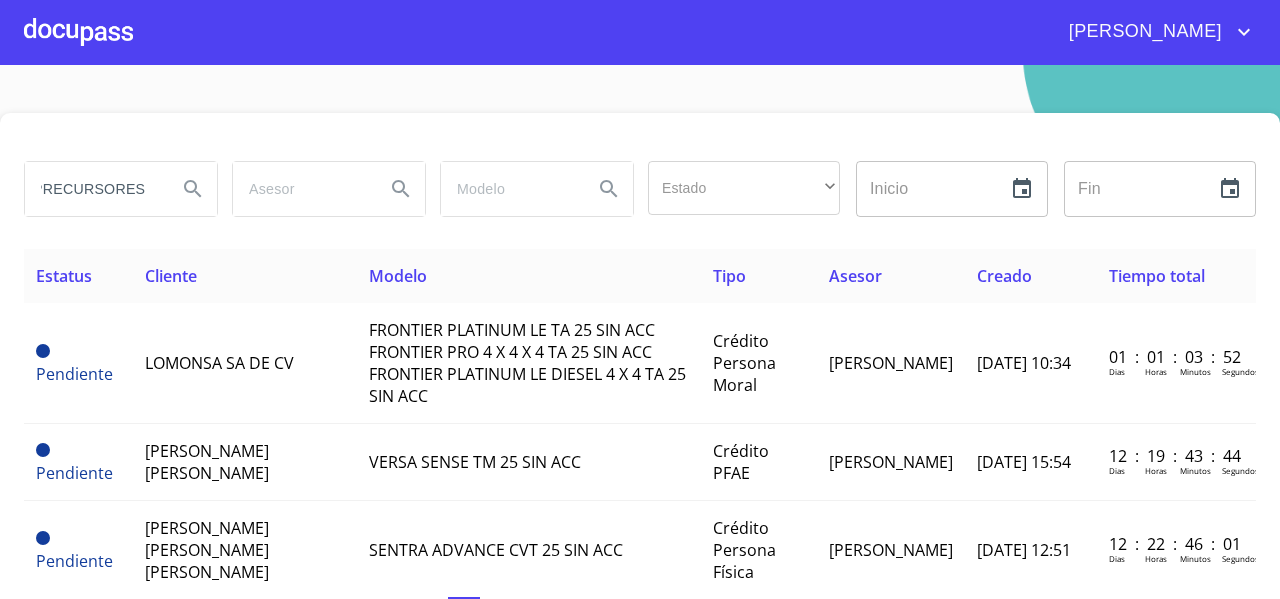 scroll, scrollTop: 0, scrollLeft: 0, axis: both 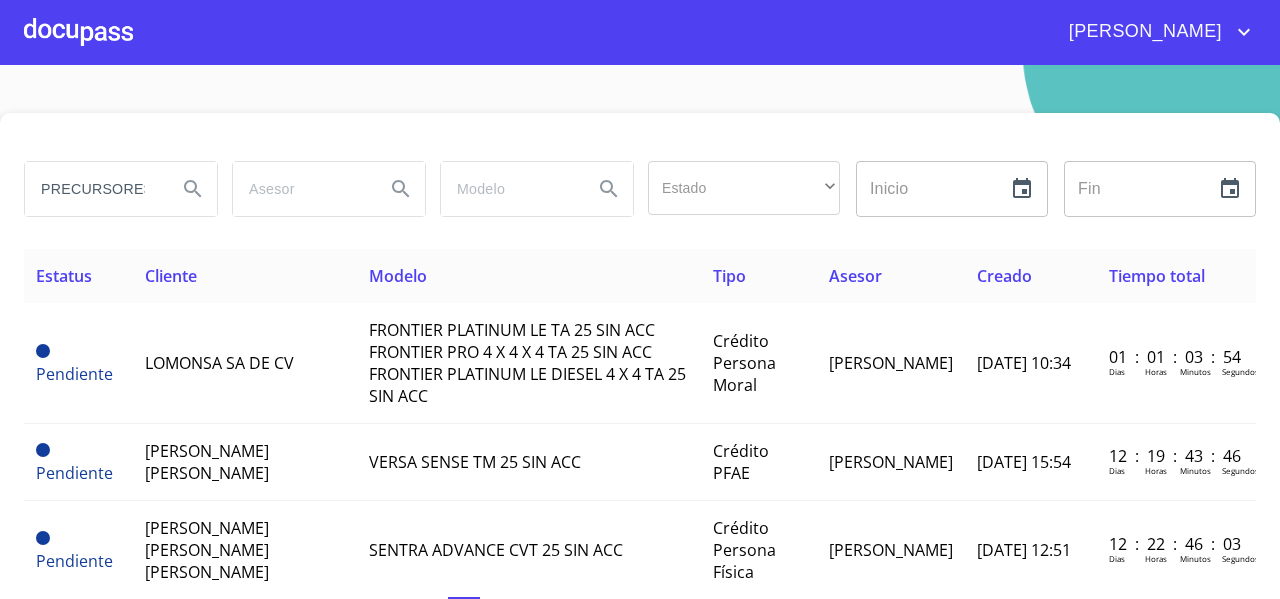 type on "PRECURSORES" 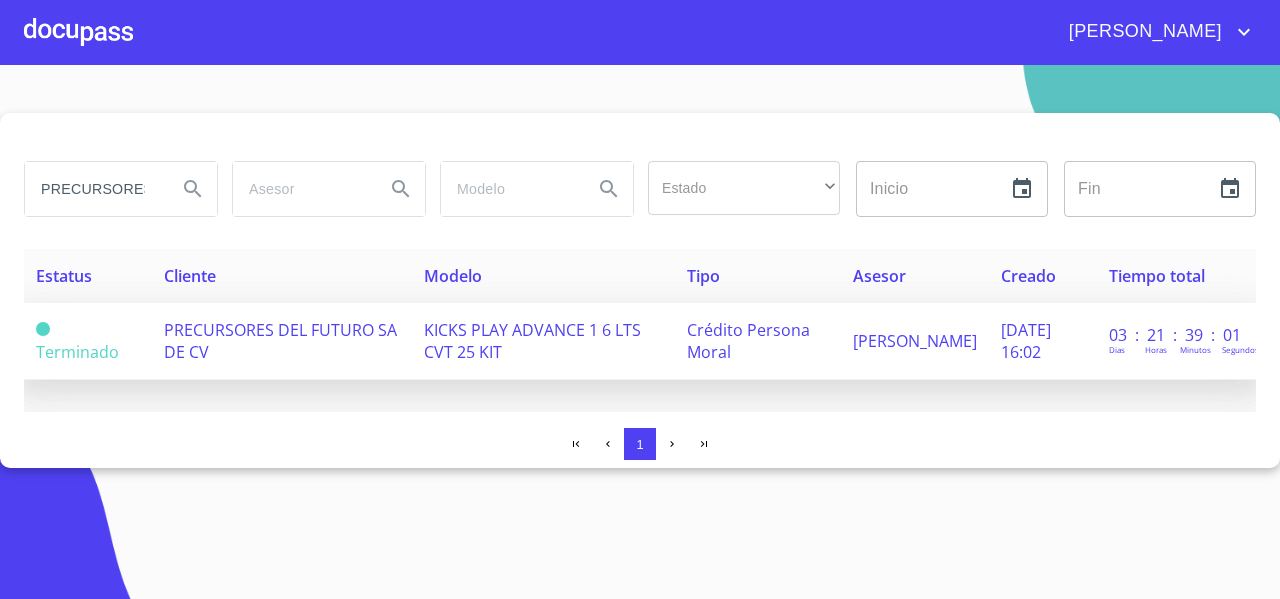 click on "PRECURSORES DEL FUTURO SA DE CV" at bounding box center (282, 341) 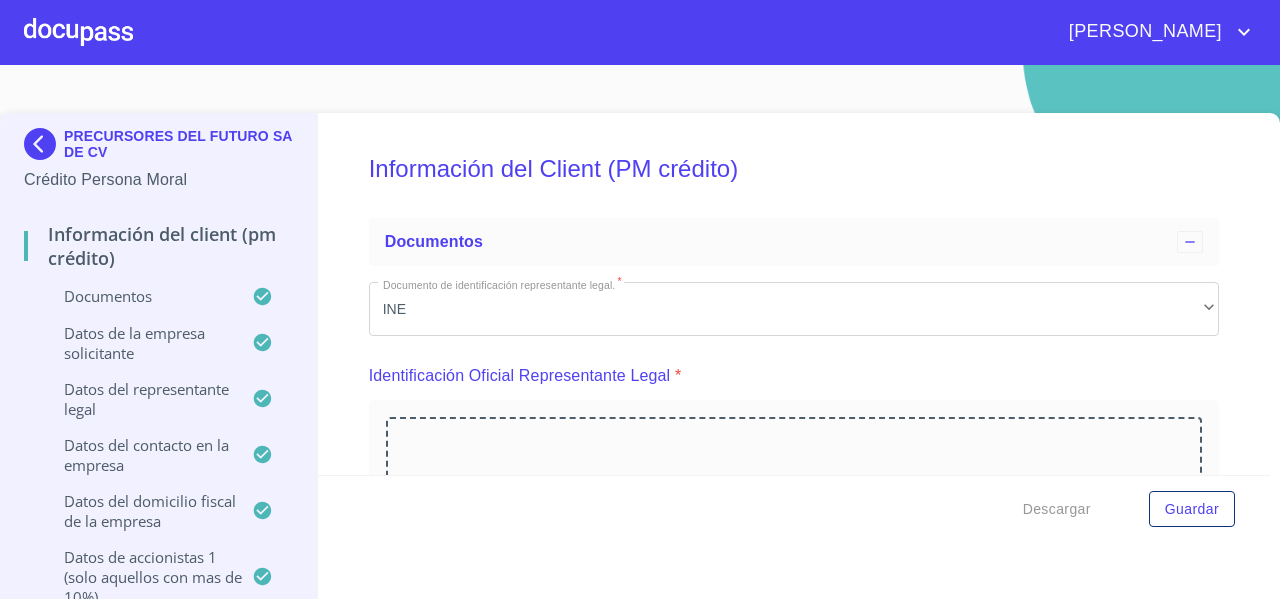 scroll, scrollTop: 141, scrollLeft: 0, axis: vertical 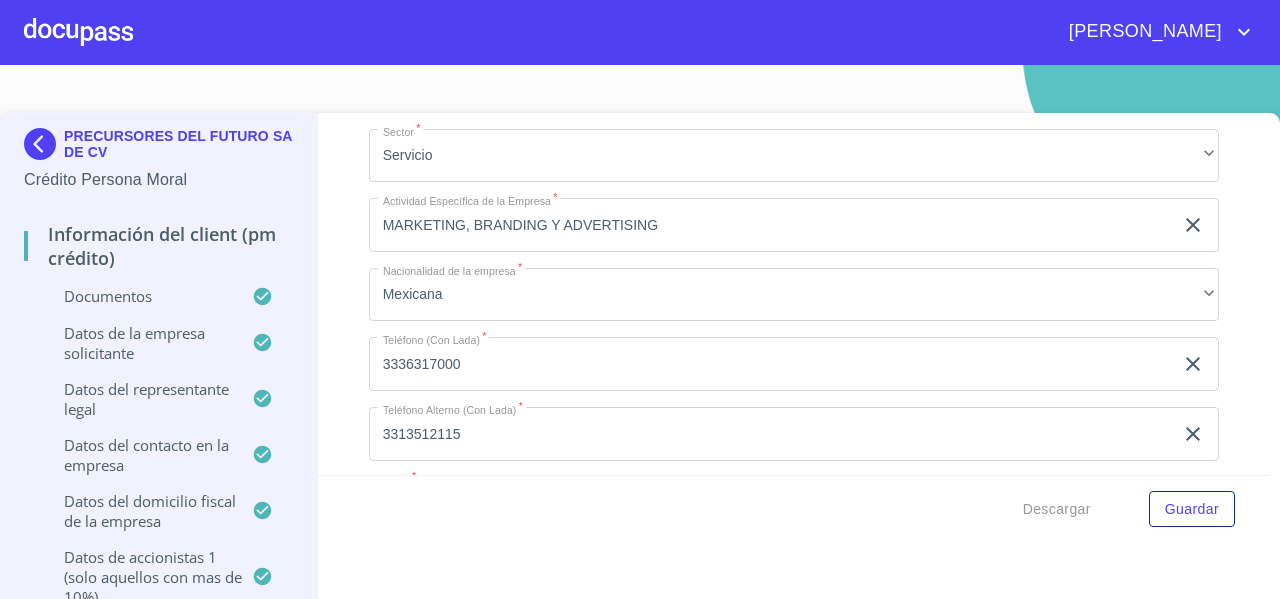 click on "Información del Client (PM crédito)   Documentos Documento de identificación representante legal.   * INE ​ Identificación Oficial Representante Legal * Identificación Oficial Representante Legal Identificación Oficial Representante Legal Comprobante de Domicilio Empresa * Comprobante de Domicilio Empresa Comprobante de Domicilio Empresa Fuente de ingresos   * Independiente/Dueño de negocio/Persona Moral ​ Comprobante de Ingresos mes 1 * Arrastra o selecciona el (los) documento(s) para agregar Comprobante de Ingresos mes 2 * Comprobante de Ingresos mes 2 Comprobante de Ingresos mes 2 Comprobante de Ingresos mes 3 * Comprobante de Ingresos mes 3 Comprobante de Ingresos mes 3 [PERSON_NAME] de Situación Fiscal Empresa * [PERSON_NAME] de Situación Fiscal Empresa [PERSON_NAME] de Situación Fiscal Empresa Acta Constitutiva con poderes * Acta Constitutiva con poderes Acta Constitutiva con poderes Declaración Anual con Acuse * Declaración Anual con Acuse Declaración Anual con Acuse   * INE ​ * * * * *" at bounding box center [794, 294] 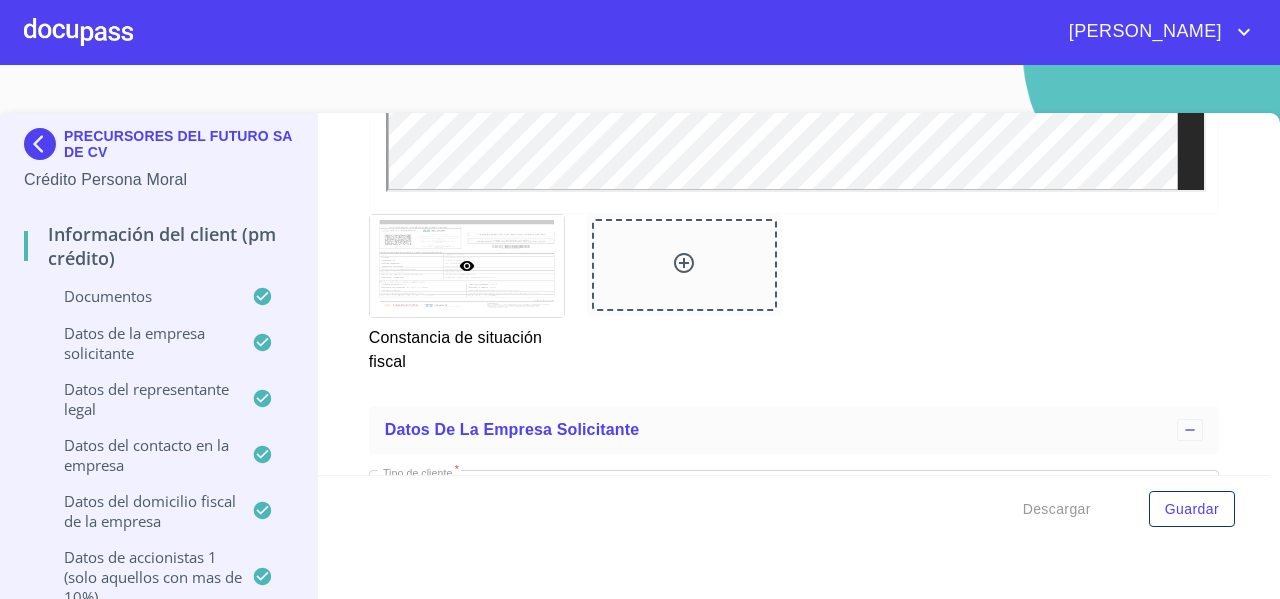 scroll, scrollTop: 11740, scrollLeft: 0, axis: vertical 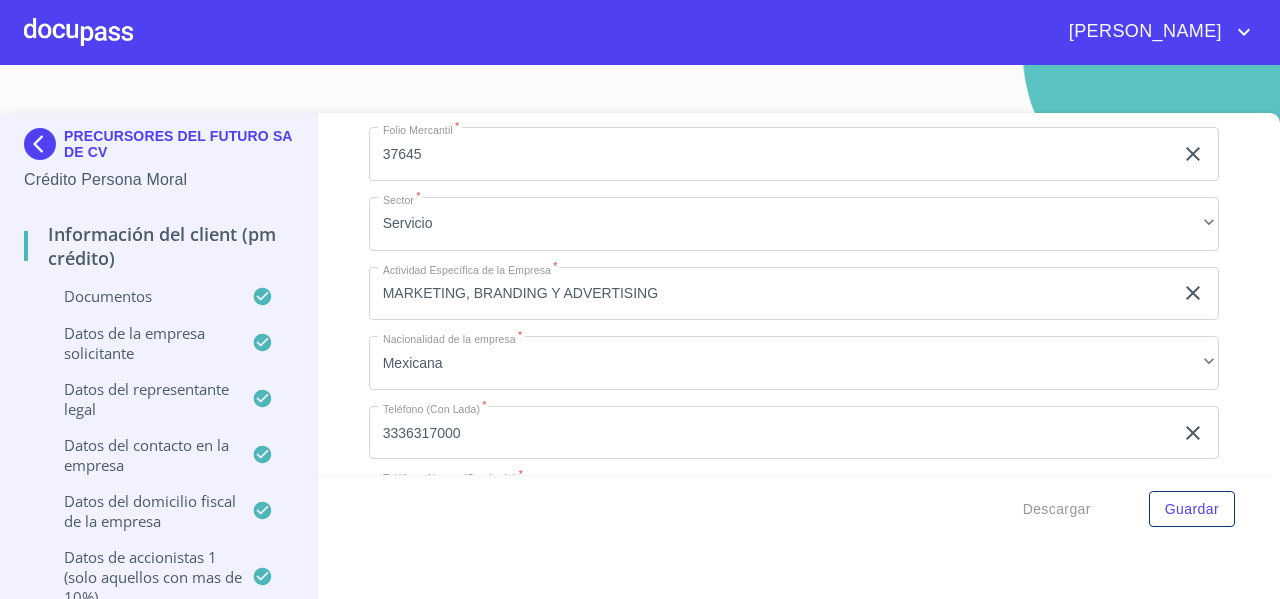click on "Información del Client (PM crédito)   Documentos Documento de identificación representante legal.   * INE ​ Identificación Oficial Representante Legal * Identificación Oficial Representante Legal Identificación Oficial Representante Legal Comprobante de Domicilio Empresa * Comprobante de Domicilio Empresa Comprobante de Domicilio Empresa Fuente de ingresos   * Independiente/Dueño de negocio/Persona Moral ​ Comprobante de Ingresos mes 1 * Comprobante de Ingresos mes 1 Comprobante de Ingresos mes 1 Comprobante de Ingresos mes 2 * Comprobante de Ingresos mes 2 Comprobante de Ingresos mes 2 Comprobante de Ingresos mes 3 * Comprobante de Ingresos mes 3 Comprobante de Ingresos mes 3 Constancia de Situación Fiscal Empresa * Constancia de Situación Fiscal Empresa Constancia de Situación Fiscal Empresa Acta Constitutiva con poderes * Acta Constitutiva con poderes Acta Constitutiva con poderes Declaración Anual con Acuse * Declaración Anual con Acuse Declaración Anual con Acuse   * INE ​ * * *" at bounding box center (794, 294) 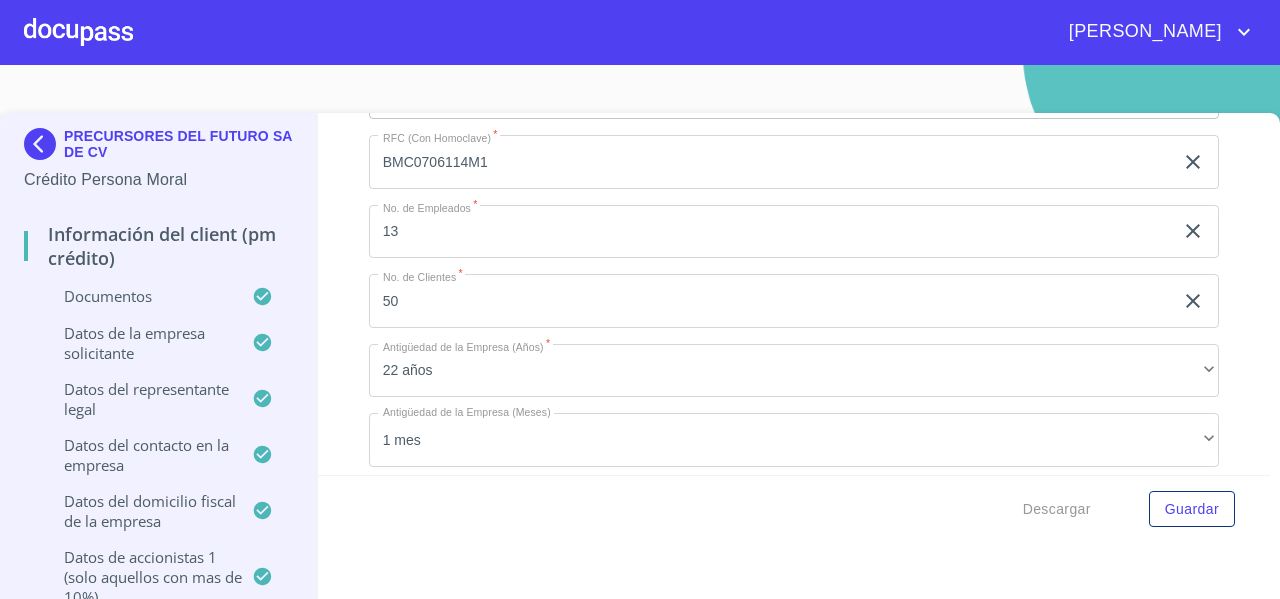 scroll, scrollTop: 12384, scrollLeft: 0, axis: vertical 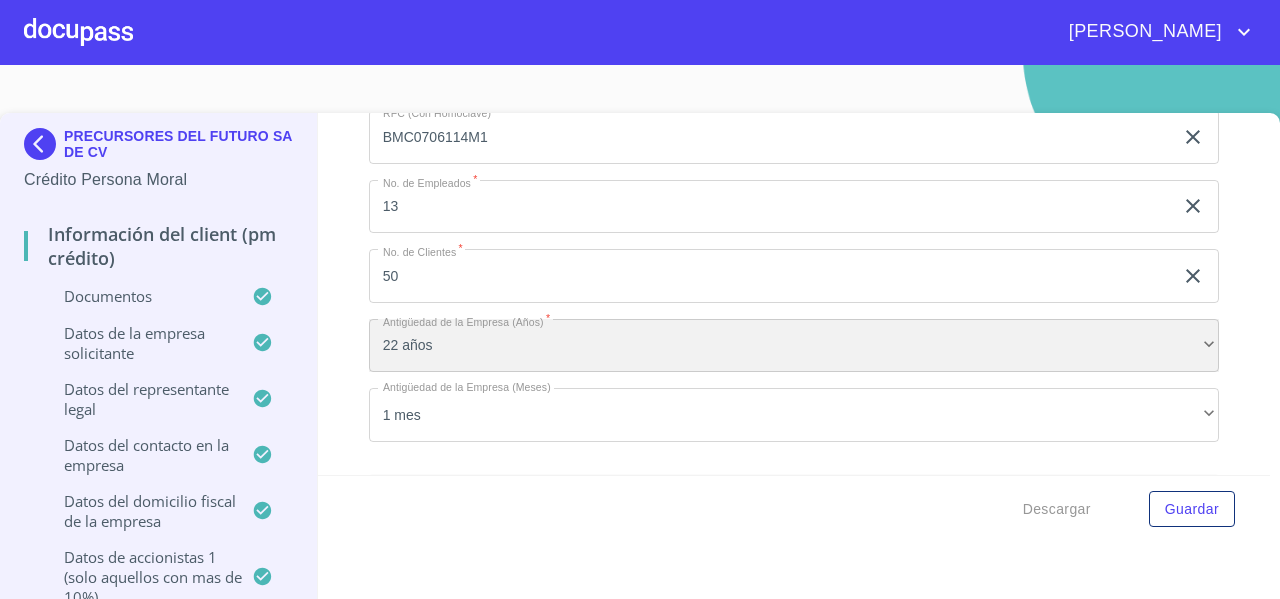 click on "22 años" at bounding box center [794, 346] 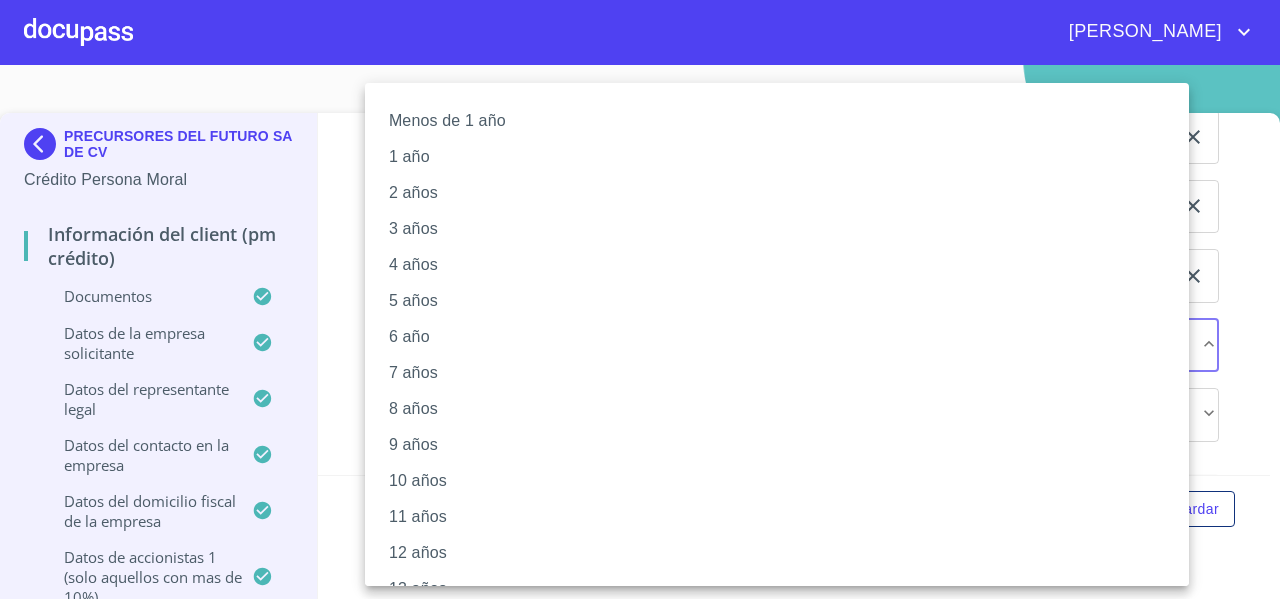 scroll, scrollTop: 578, scrollLeft: 0, axis: vertical 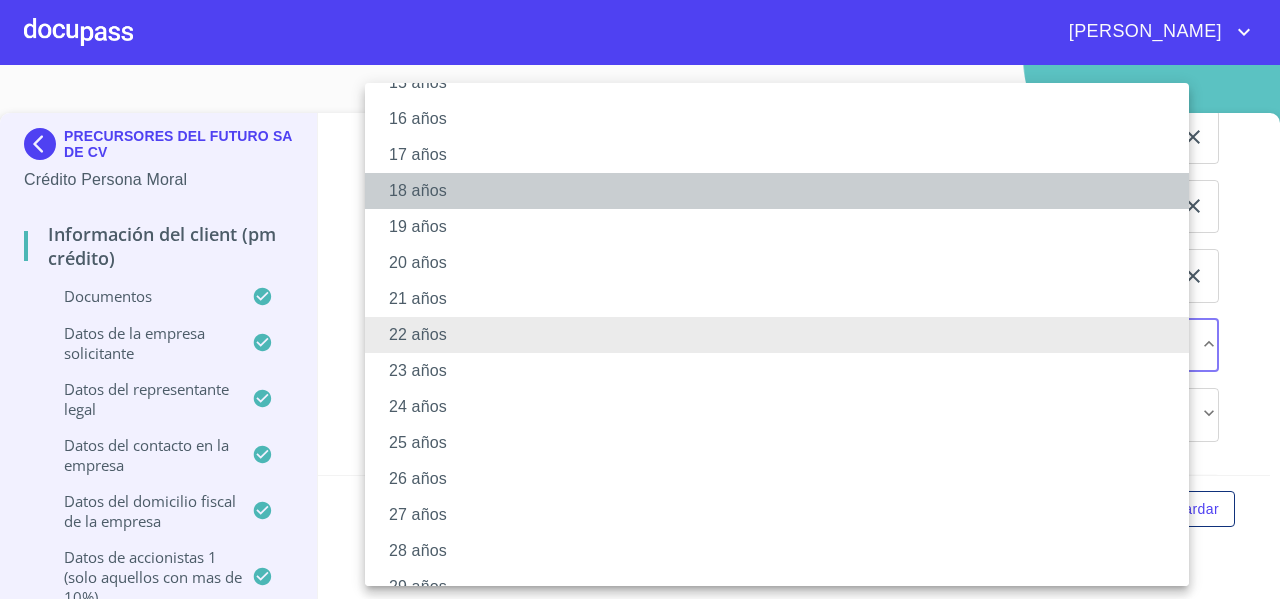 click on "18 años" at bounding box center [784, 191] 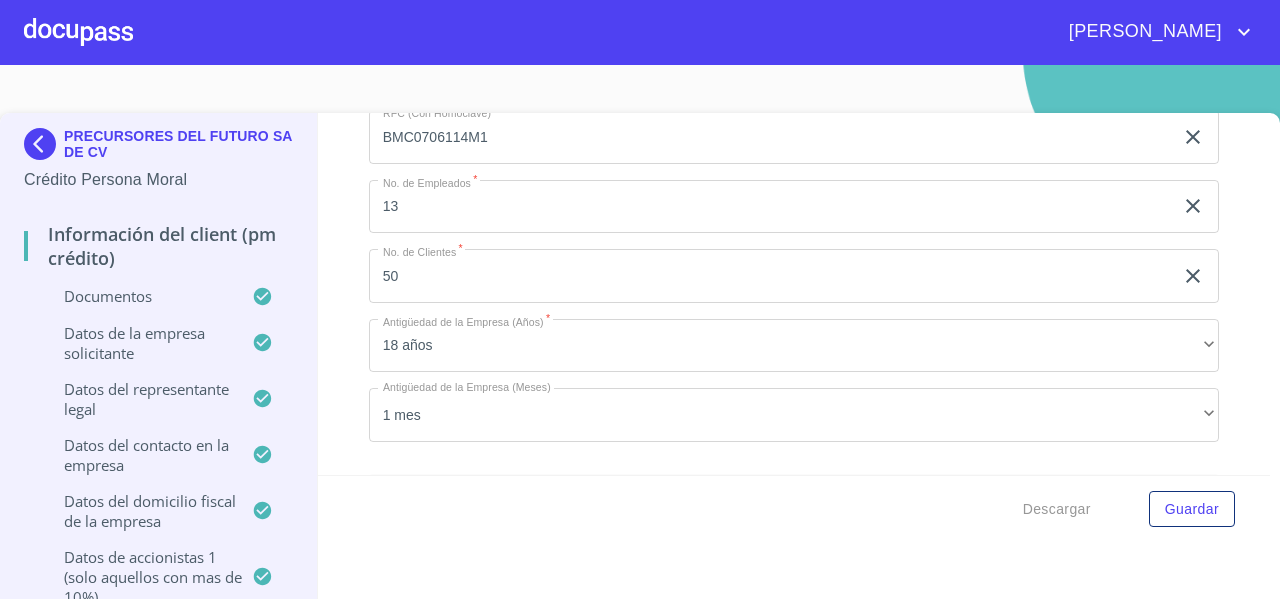scroll, scrollTop: 0, scrollLeft: 0, axis: both 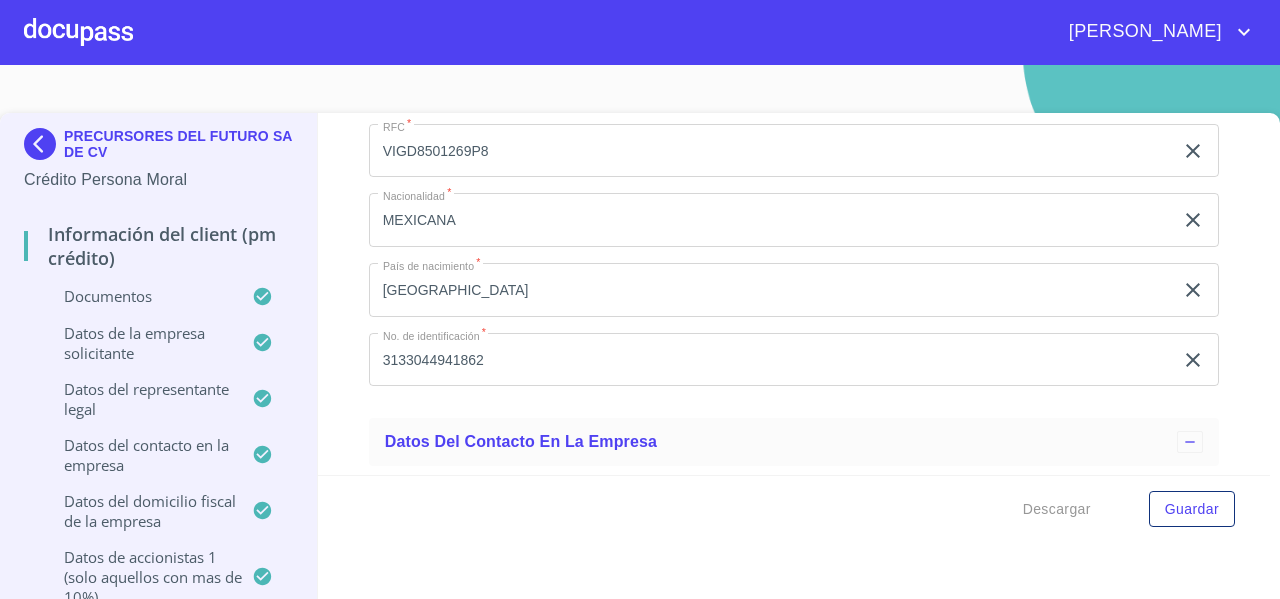 click on "3133044941862" at bounding box center (771, -1531) 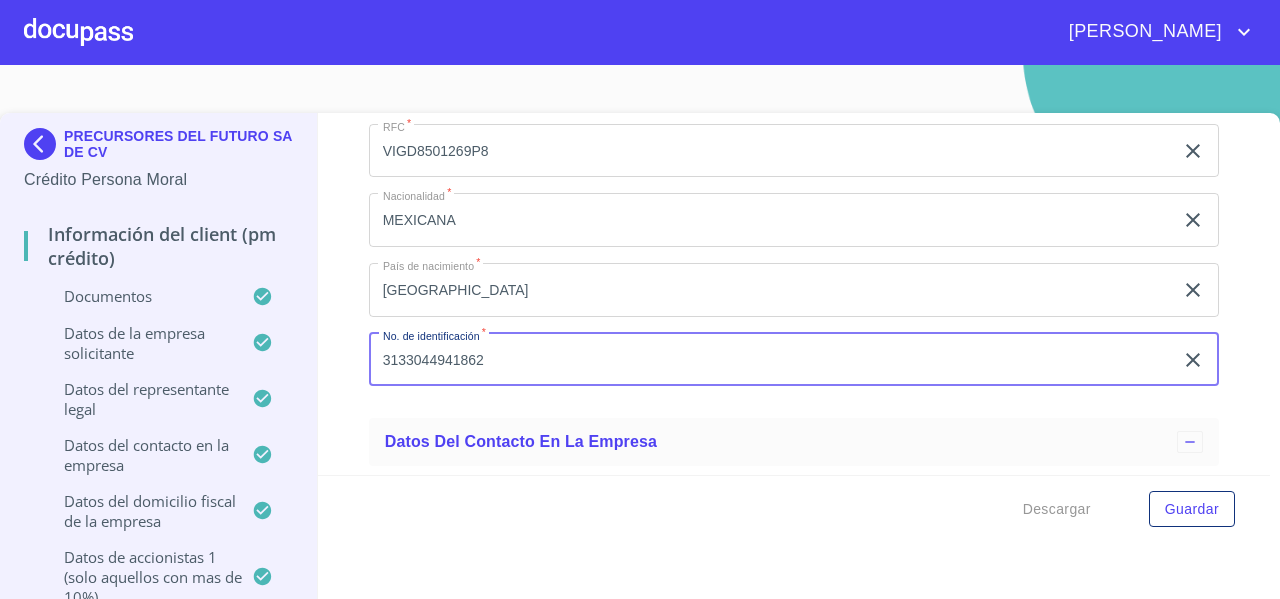 click on "3133044941862" at bounding box center [771, 360] 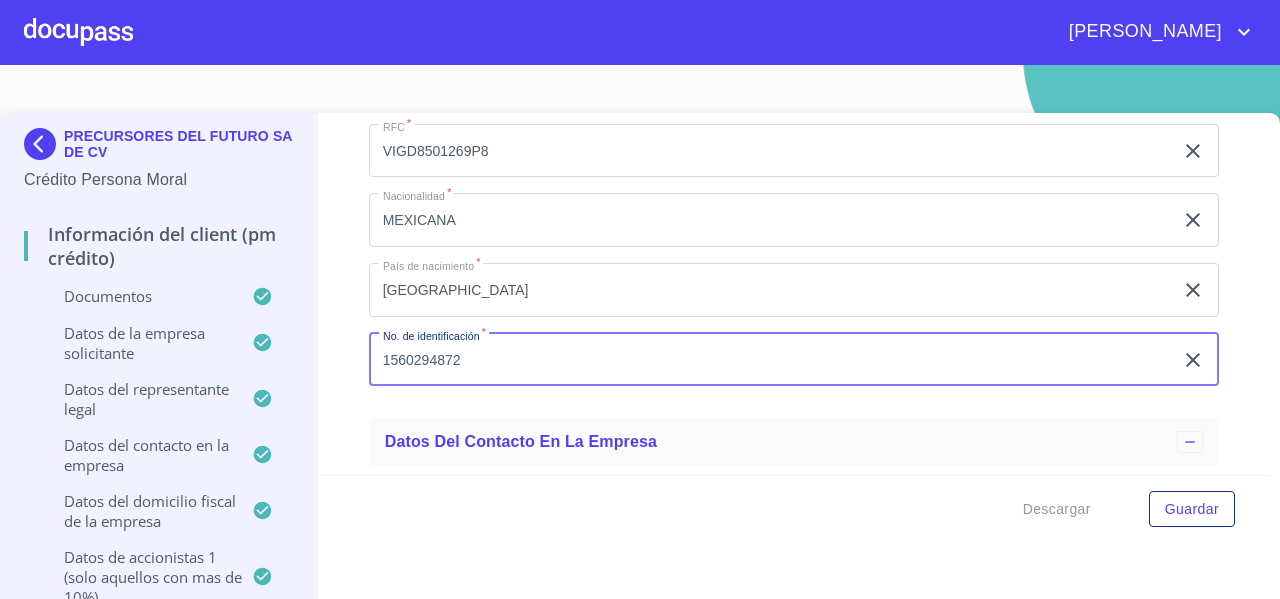 type on "1560294872" 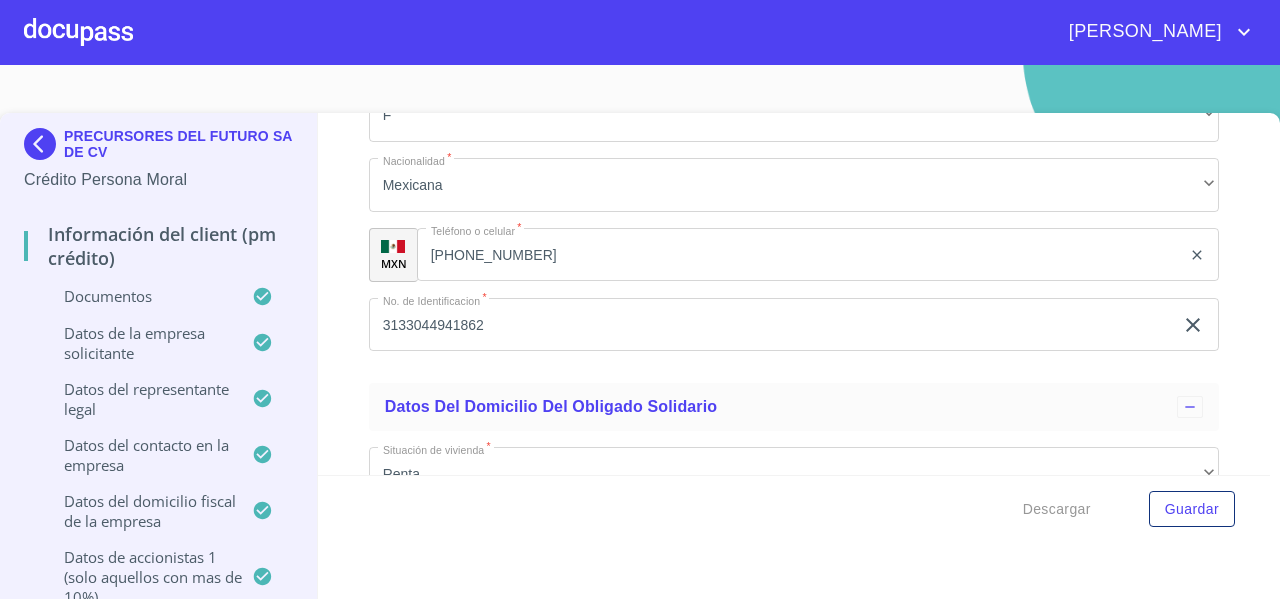 scroll, scrollTop: 19948, scrollLeft: 0, axis: vertical 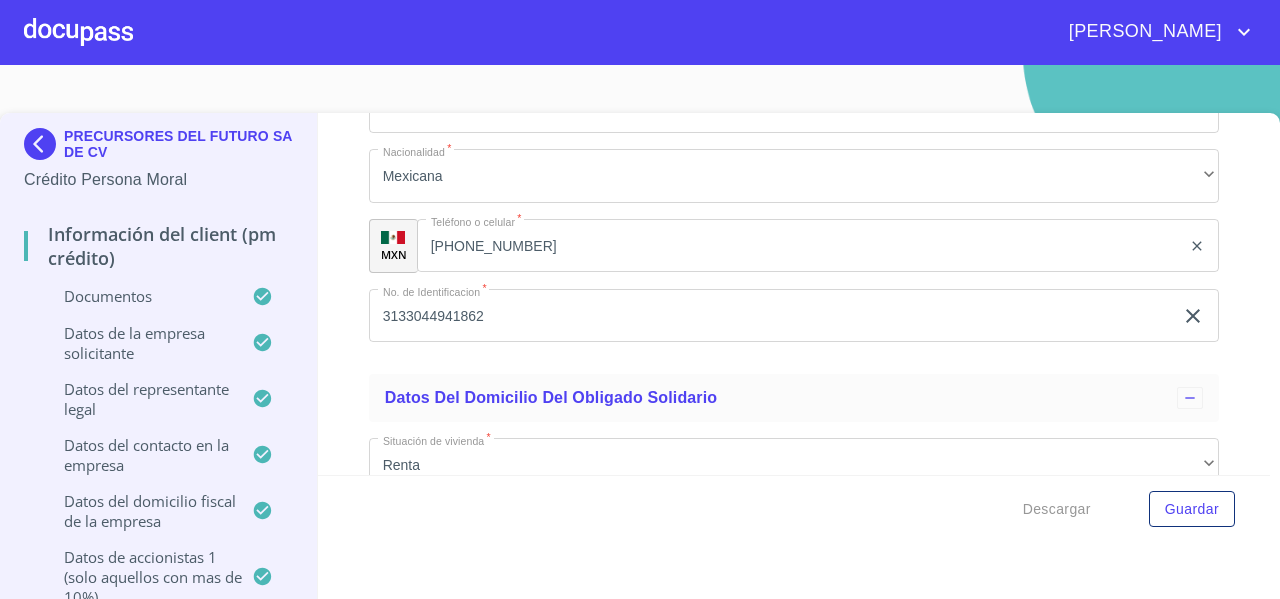 click on "3133044941862" at bounding box center [771, -8193] 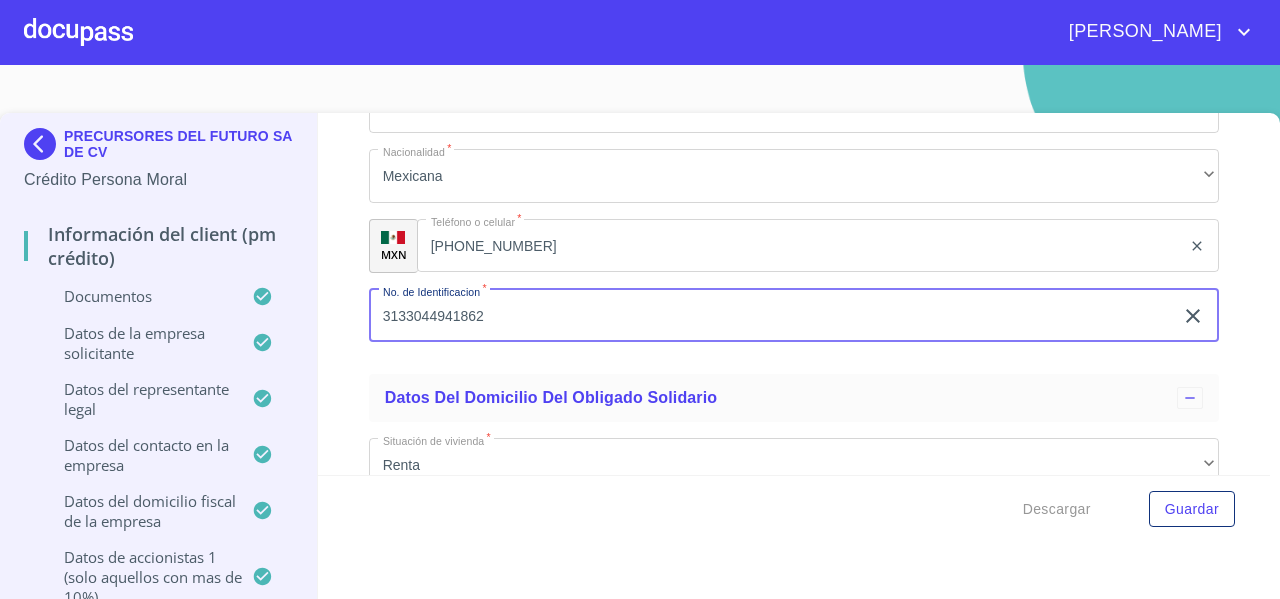 click on "3133044941862" at bounding box center [771, 316] 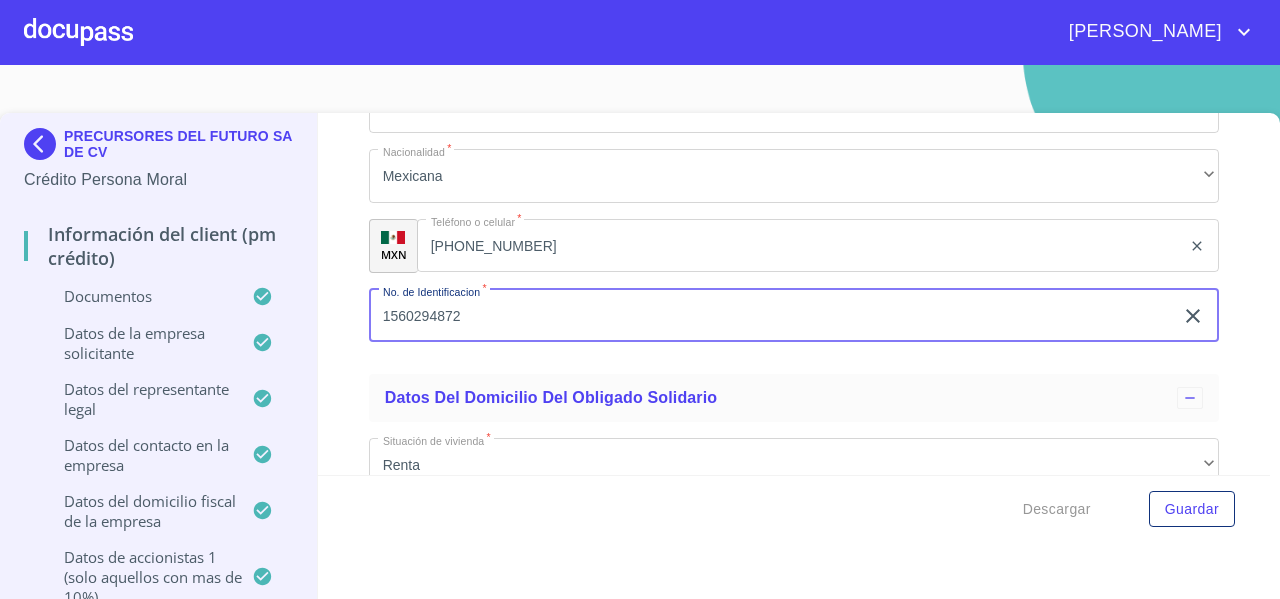 type on "1560294872" 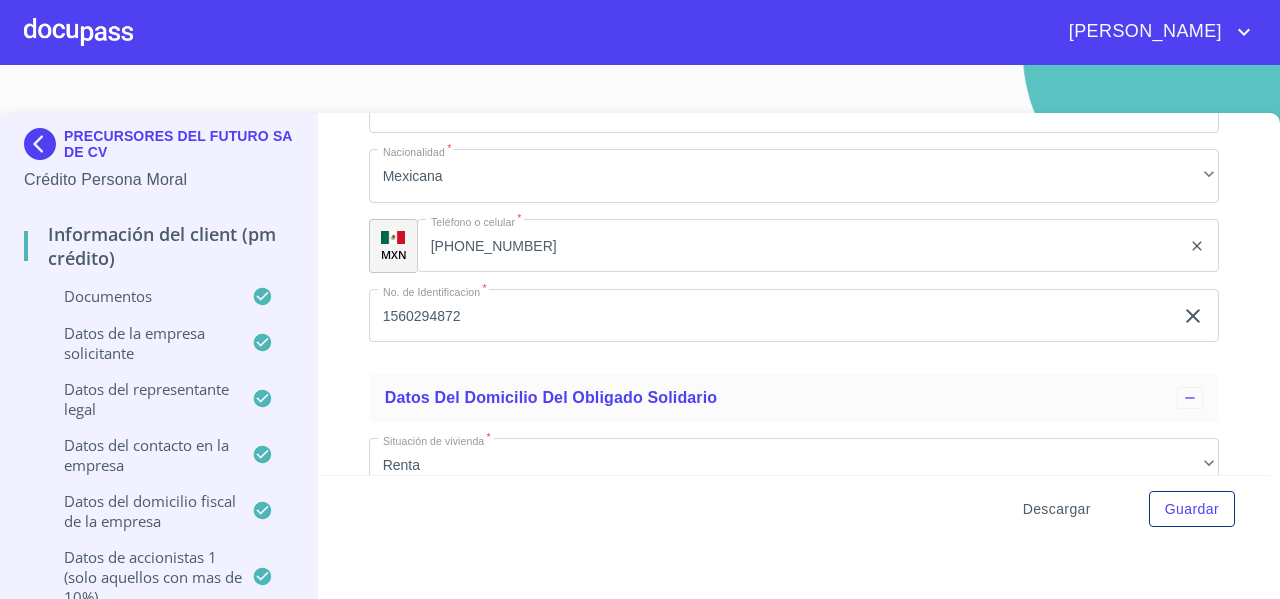 click on "Descargar" at bounding box center [1057, 509] 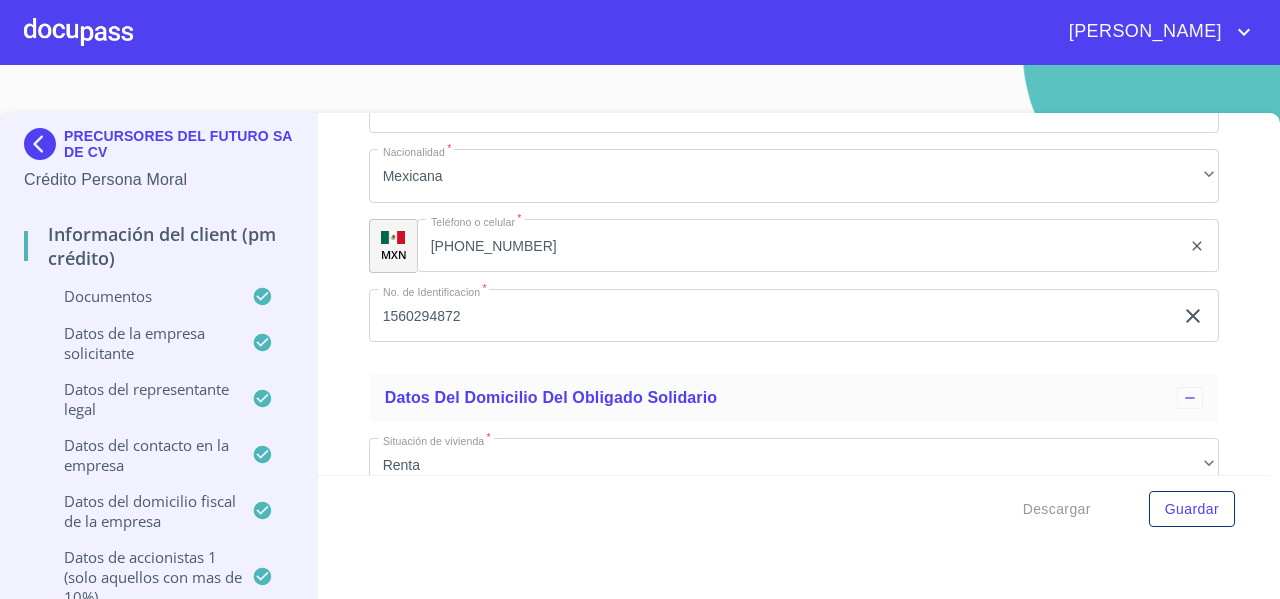 click on "Información del Client (PM crédito)   Documentos Documento de identificación representante legal.   * INE ​ Identificación Oficial Representante Legal * Identificación Oficial Representante Legal Identificación Oficial Representante Legal Comprobante de Domicilio Empresa * Comprobante de Domicilio Empresa Comprobante de Domicilio Empresa Fuente de ingresos   * Independiente/Dueño de negocio/Persona Moral ​ Comprobante de Ingresos mes 1 * Comprobante de Ingresos mes 1 Comprobante de Ingresos mes 1 Comprobante de Ingresos mes 2 * Comprobante de Ingresos mes 2 Comprobante de Ingresos mes 2 Comprobante de Ingresos mes 3 * Comprobante de Ingresos mes 3 Comprobante de Ingresos mes 3 Constancia de Situación Fiscal Empresa * Constancia de Situación Fiscal Empresa Constancia de Situación Fiscal Empresa Acta Constitutiva con poderes * Acta Constitutiva con poderes Acta Constitutiva con poderes Declaración Anual con Acuse * Declaración Anual con Acuse Declaración Anual con Acuse   * INE ​ * * *" at bounding box center (794, 294) 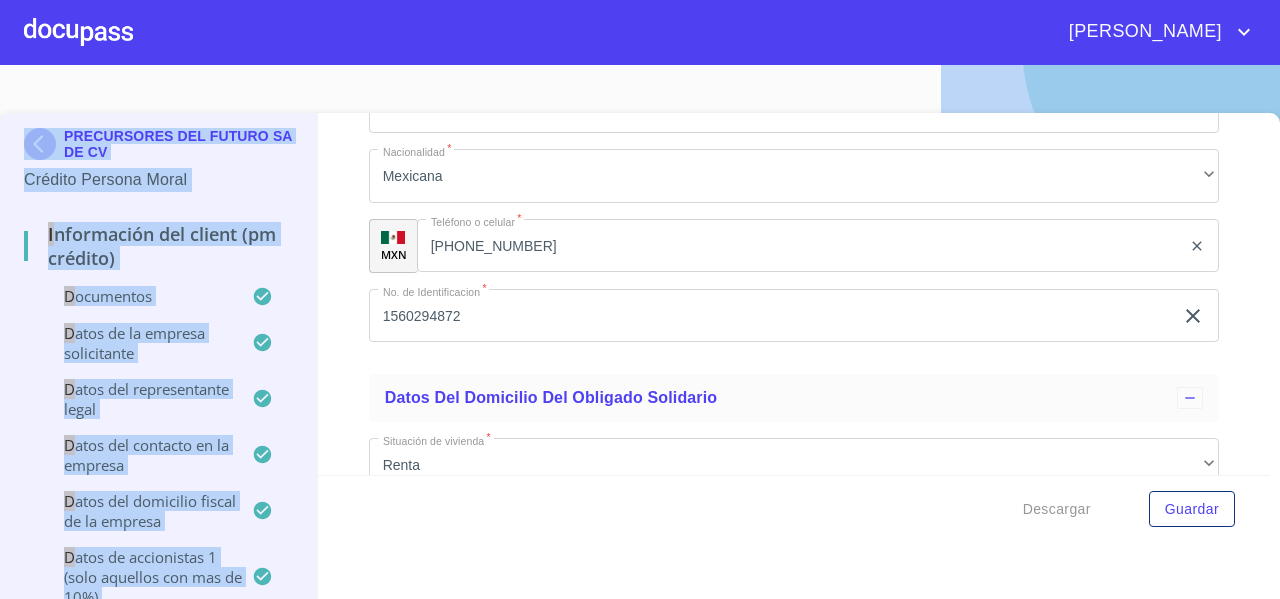 scroll, scrollTop: 19698, scrollLeft: 0, axis: vertical 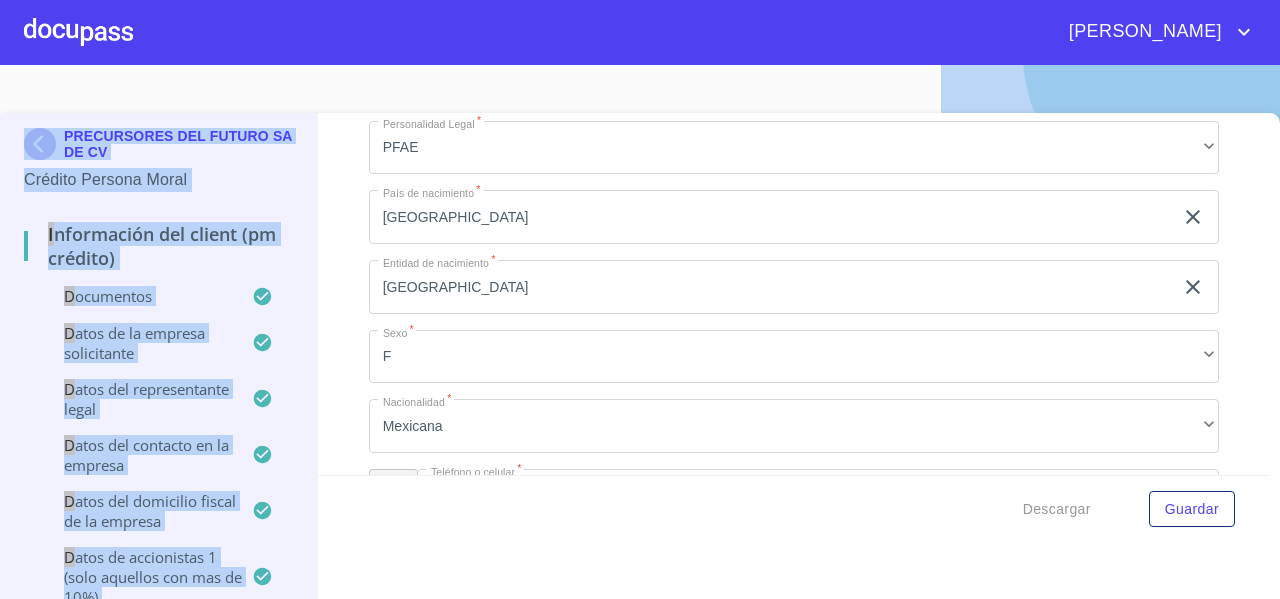 click on "Información del Client (PM crédito)   Documentos Documento de identificación representante legal.   * INE ​ Identificación Oficial Representante Legal * Identificación Oficial Representante Legal Identificación Oficial Representante Legal Comprobante de Domicilio Empresa * Comprobante de Domicilio Empresa Comprobante de Domicilio Empresa Fuente de ingresos   * Independiente/Dueño de negocio/Persona Moral ​ Comprobante de Ingresos mes 1 * Comprobante de Ingresos mes 1 Comprobante de Ingresos mes 1 Comprobante de Ingresos mes 2 * Comprobante de Ingresos mes 2 Comprobante de Ingresos mes 2 Comprobante de Ingresos mes 3 * Comprobante de Ingresos mes 3 Comprobante de Ingresos mes 3 Constancia de Situación Fiscal Empresa * Constancia de Situación Fiscal Empresa Constancia de Situación Fiscal Empresa Acta Constitutiva con poderes * Acta Constitutiva con poderes Acta Constitutiva con poderes Declaración Anual con Acuse * Declaración Anual con Acuse Declaración Anual con Acuse   * INE ​ * * *" at bounding box center [794, 294] 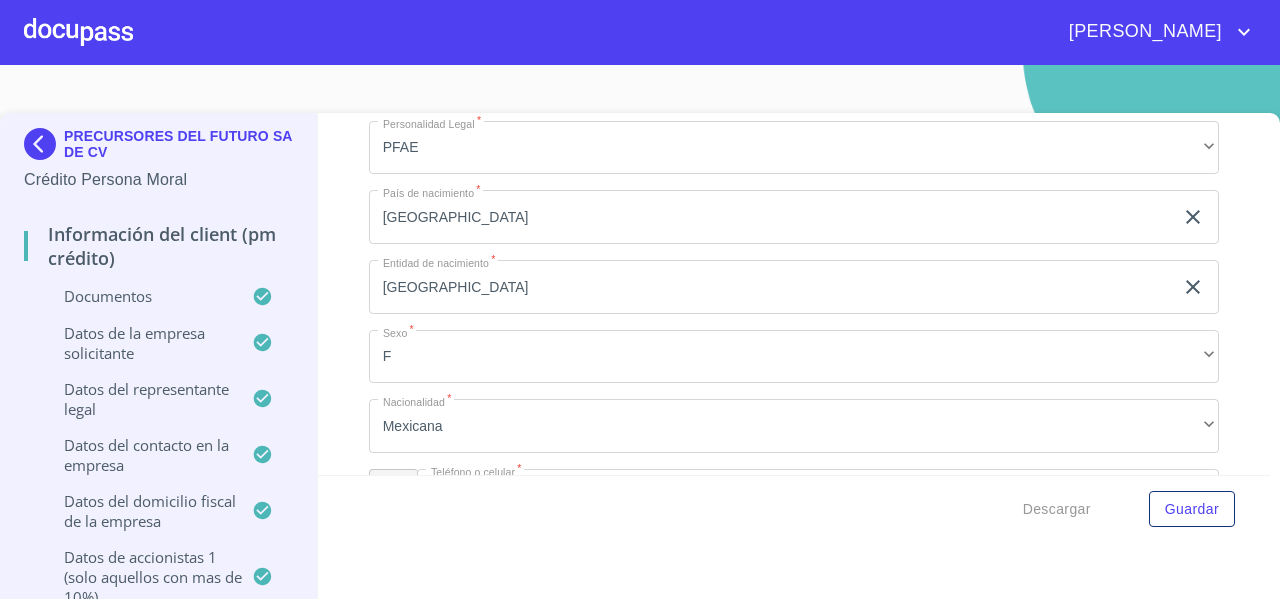 click at bounding box center [44, 144] 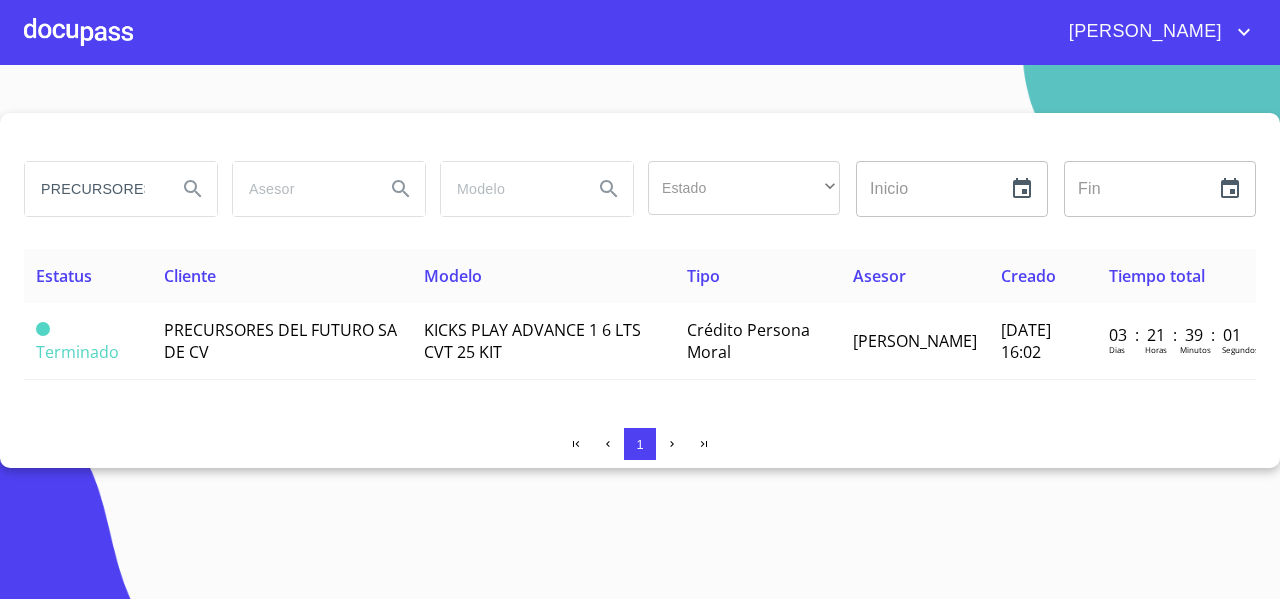 click on "PRECURSORES" at bounding box center (93, 189) 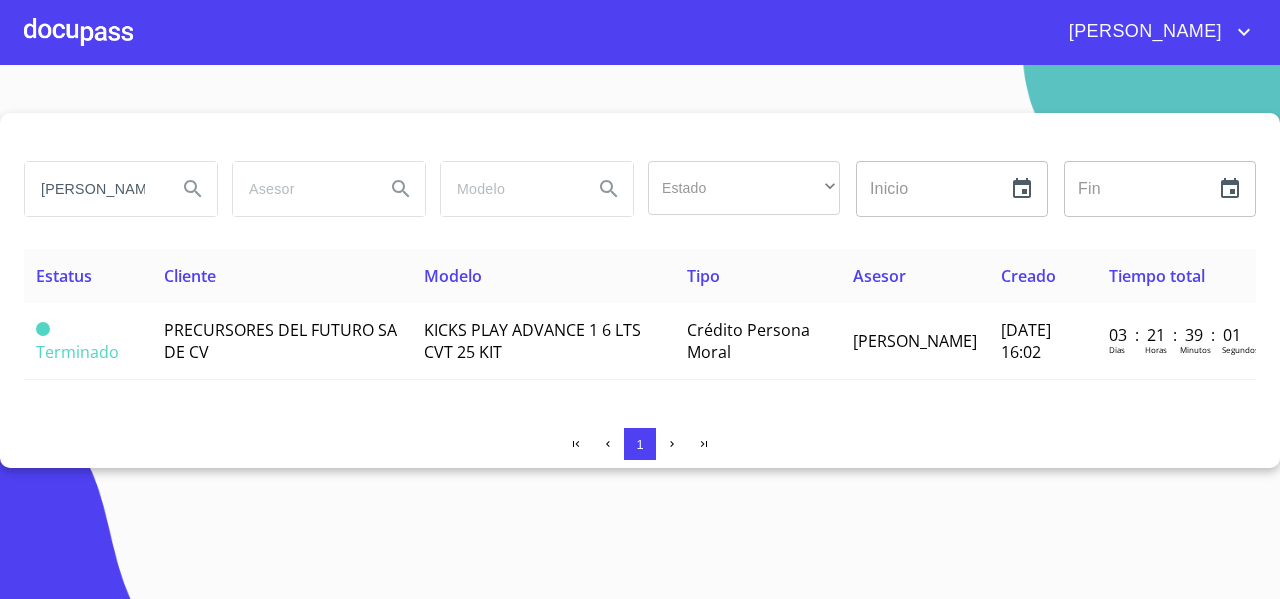scroll, scrollTop: 0, scrollLeft: 2, axis: horizontal 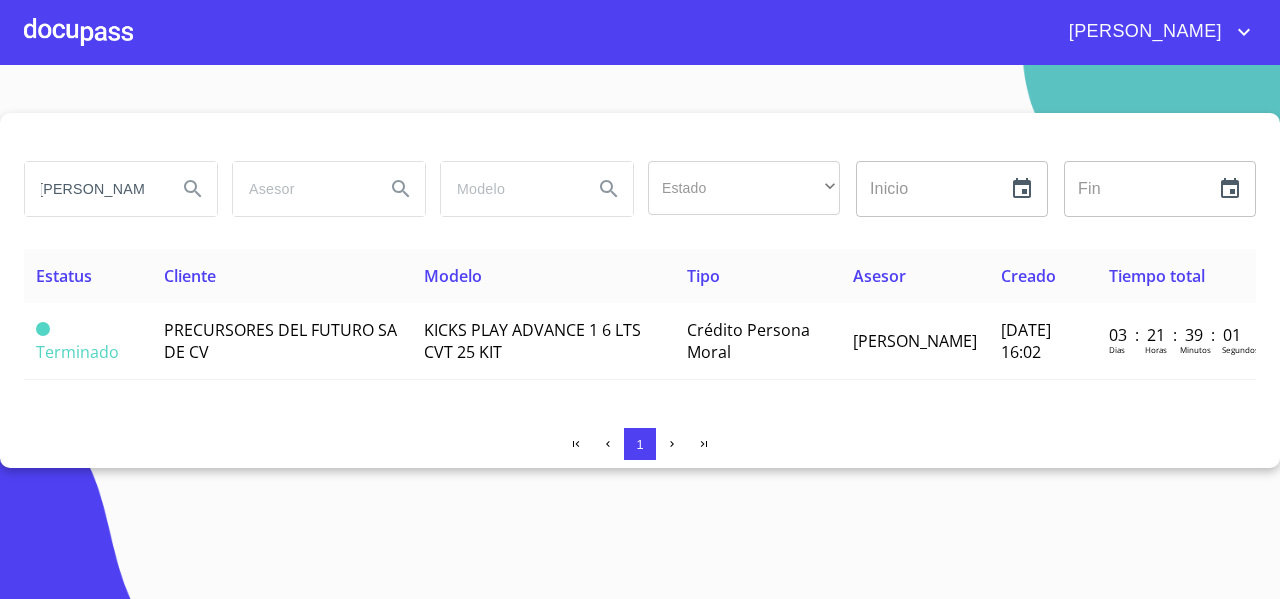 type on "[PERSON_NAME]" 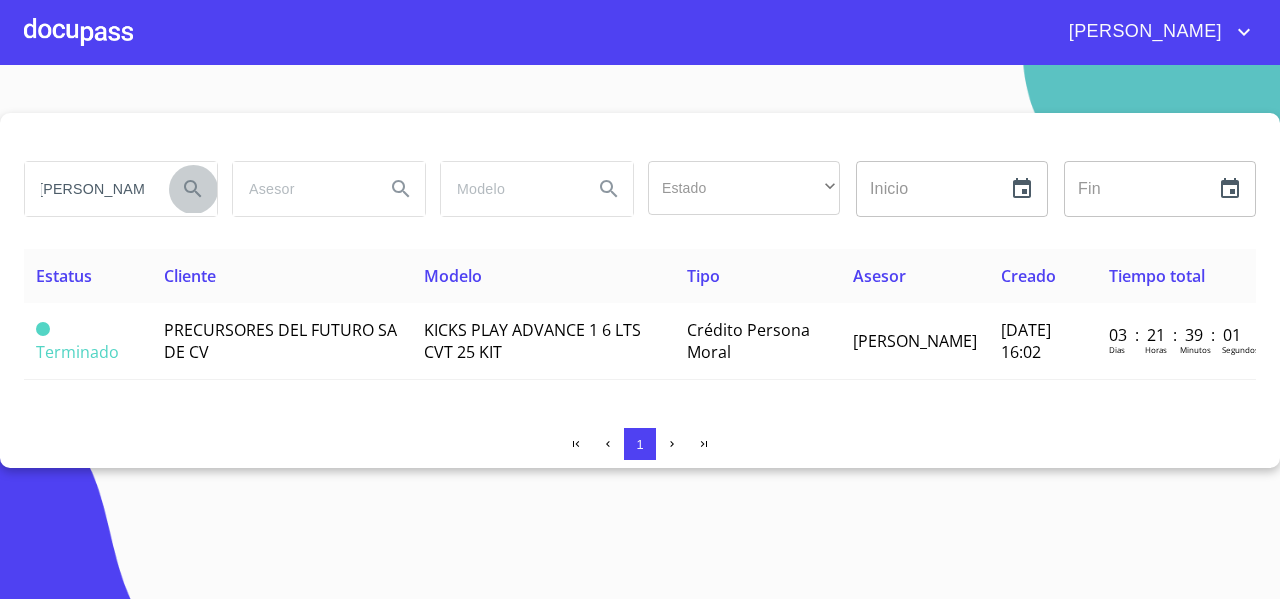 click 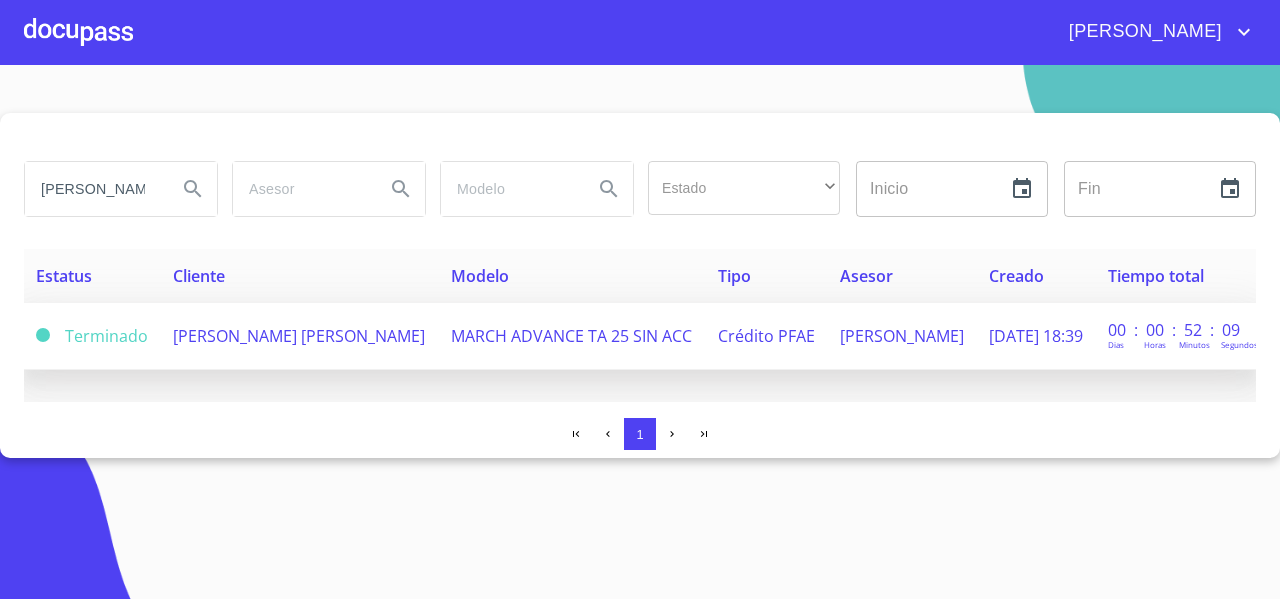 click on "[PERSON_NAME]  [PERSON_NAME]" at bounding box center [299, 336] 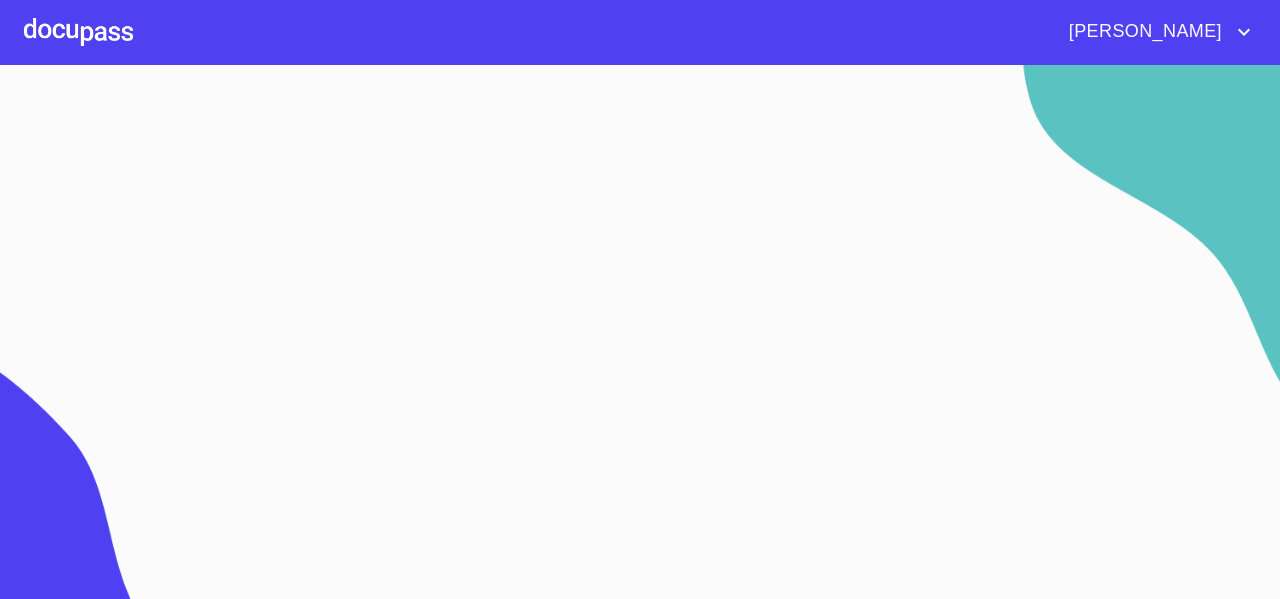 click at bounding box center (78, 32) 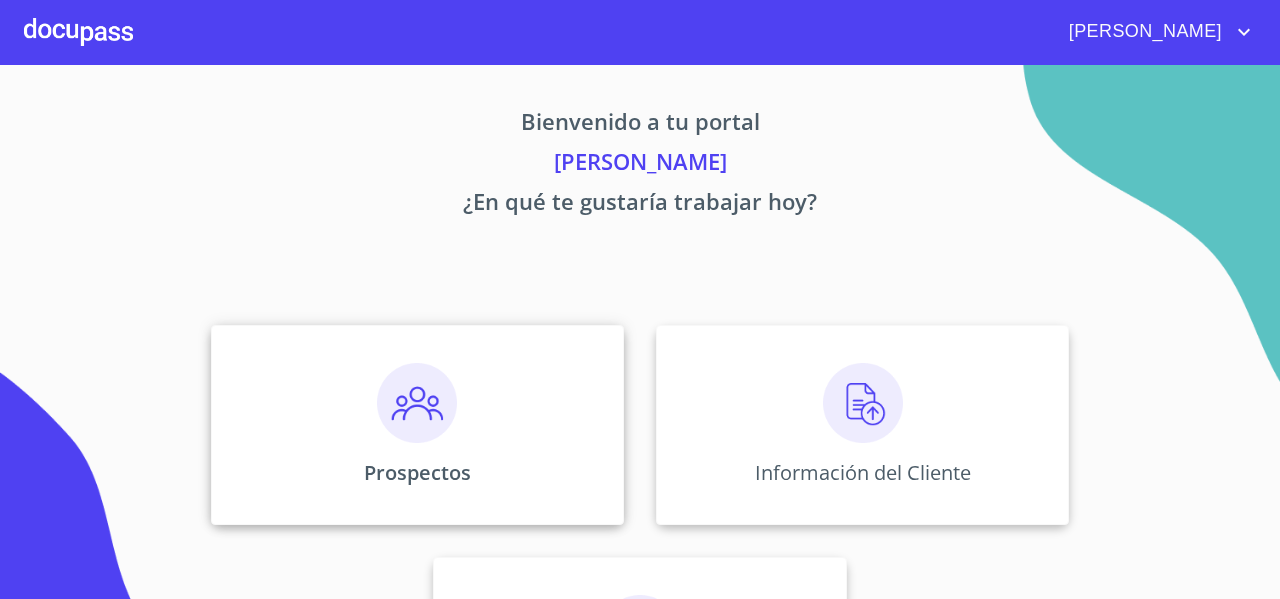 click on "Prospectos" at bounding box center (417, 425) 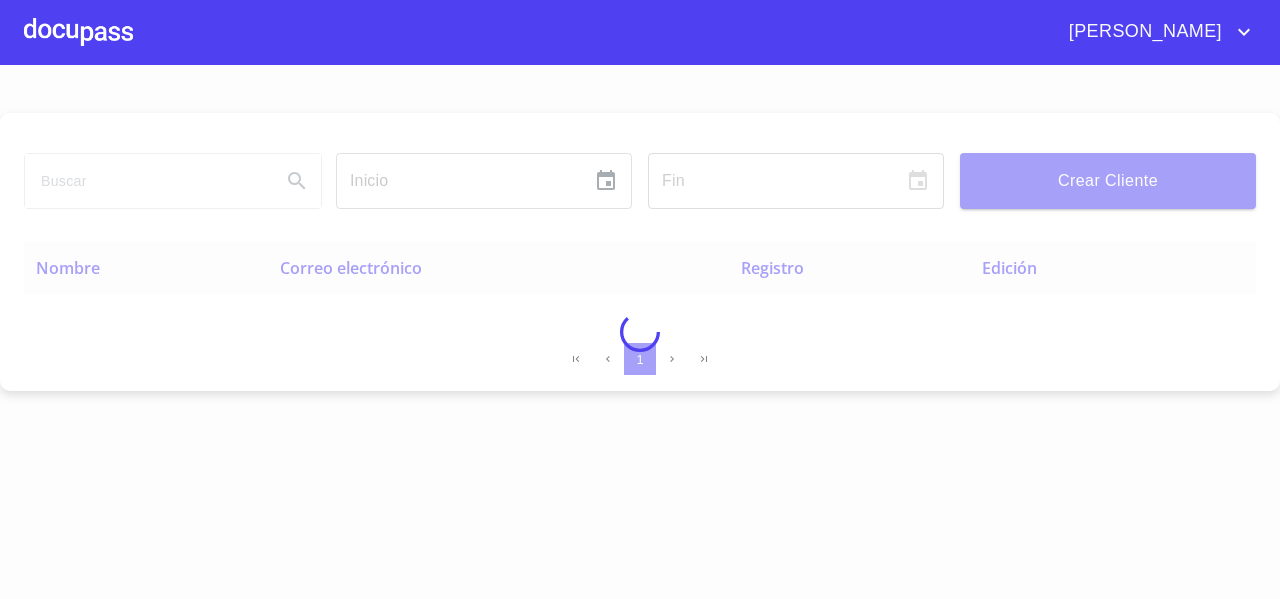 click at bounding box center (145, 181) 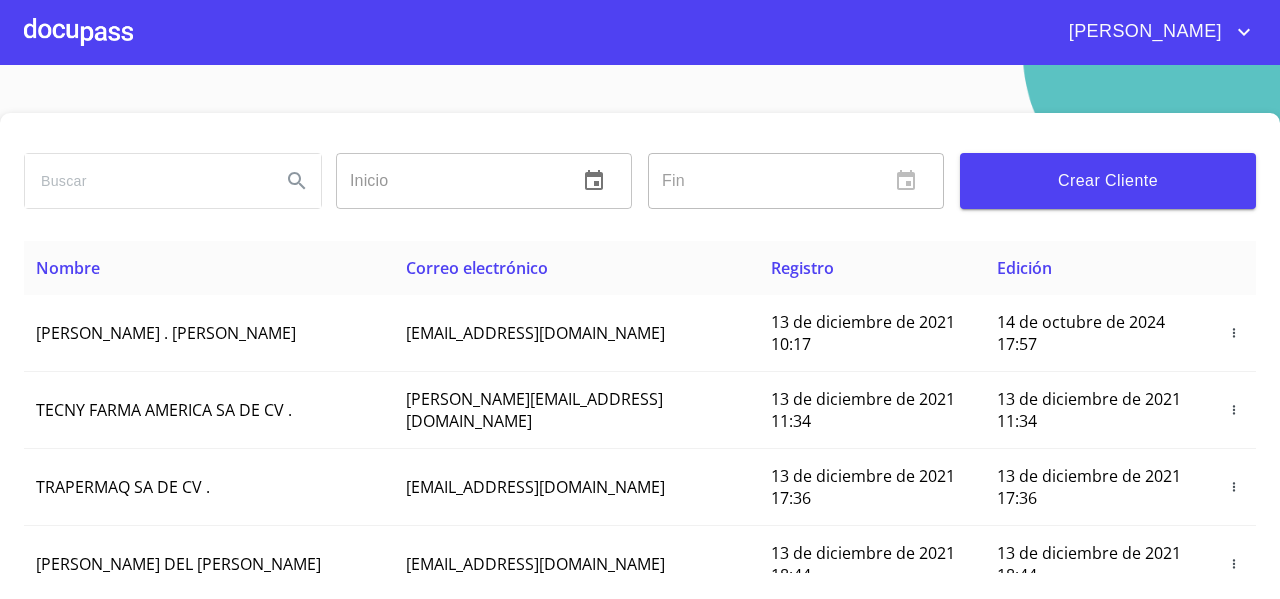 click at bounding box center (145, 181) 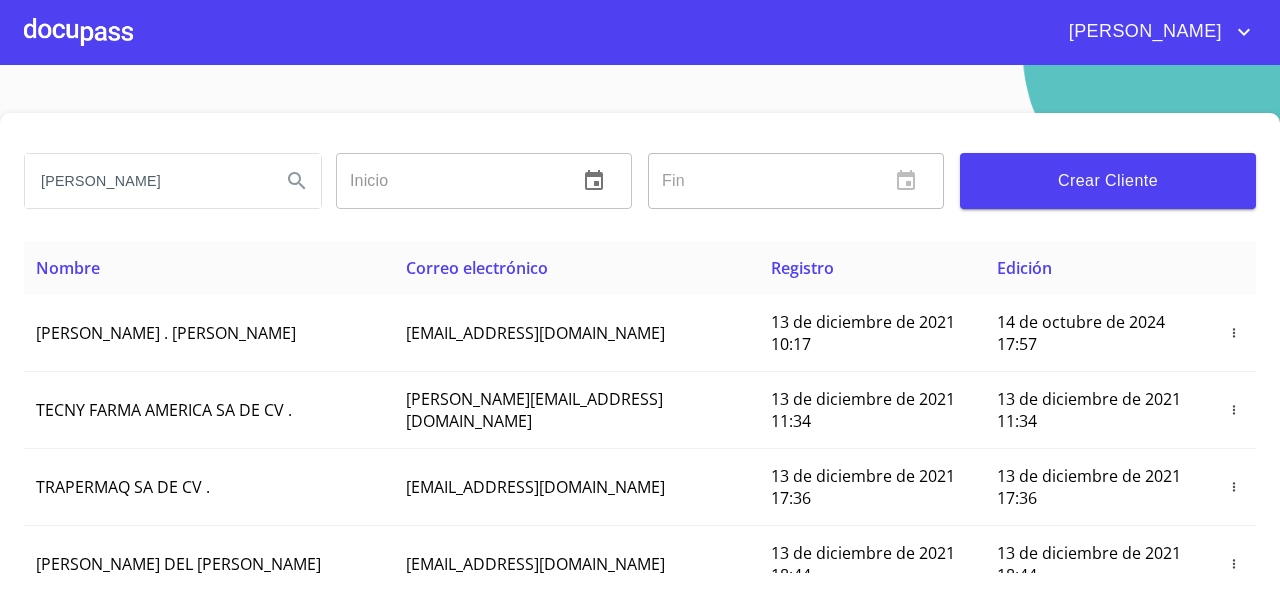 type on "[PERSON_NAME]" 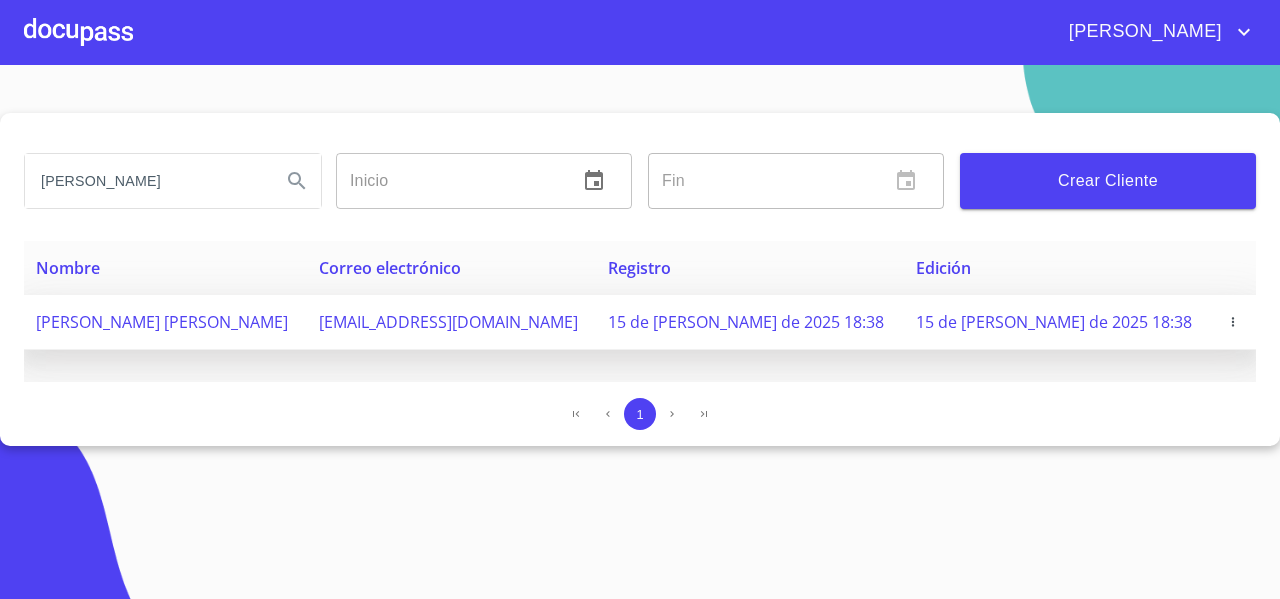 drag, startPoint x: 361, startPoint y: 332, endPoint x: 620, endPoint y: 342, distance: 259.193 